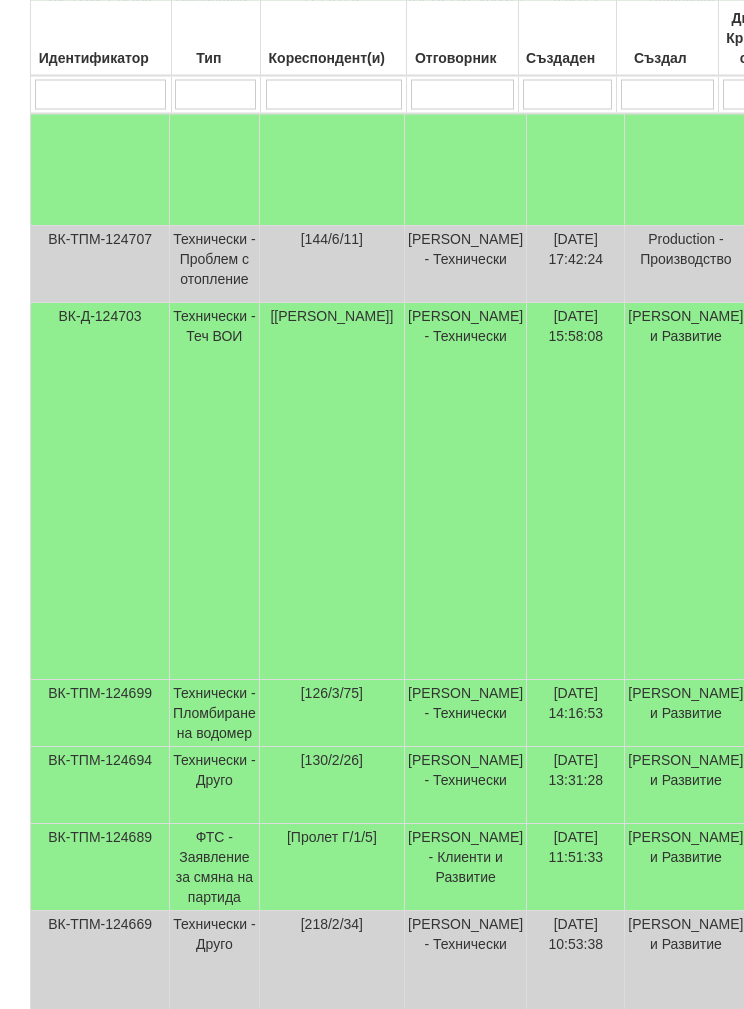 scroll, scrollTop: 859, scrollLeft: 0, axis: vertical 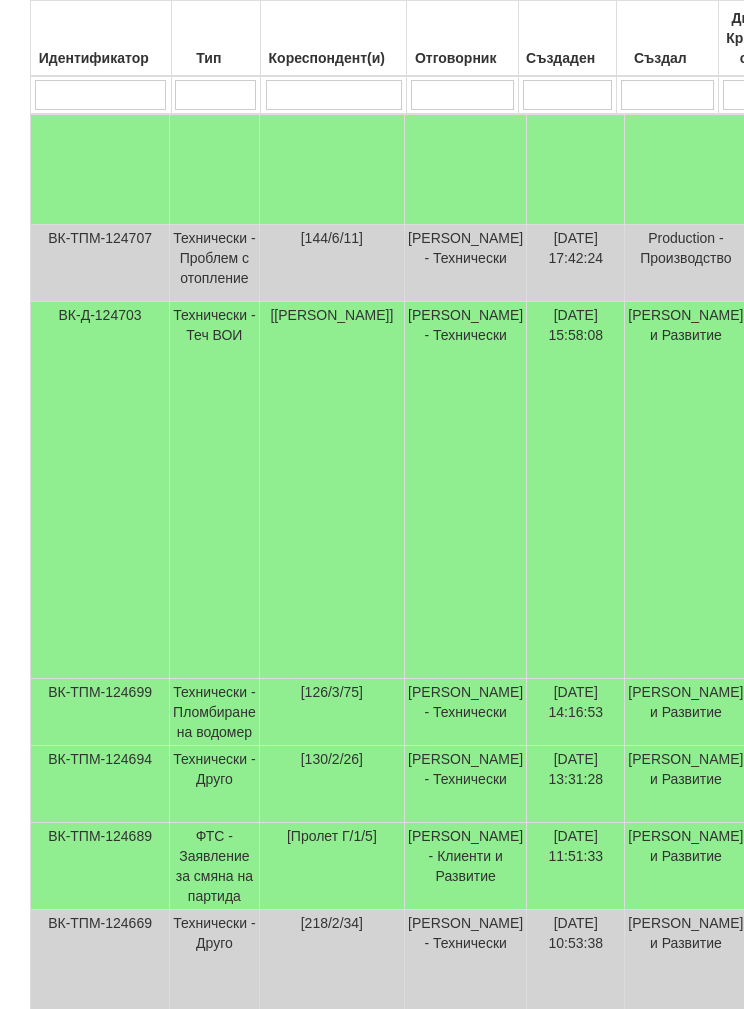 click on "[[PERSON_NAME]]" at bounding box center (331, 490) 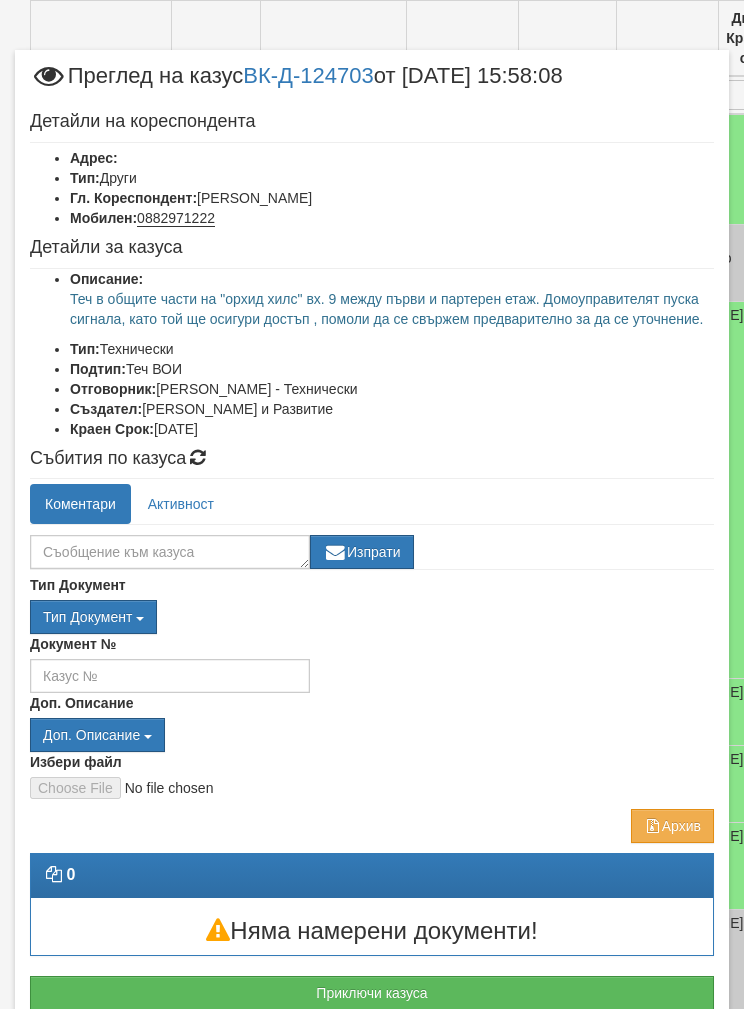 click on "Приключи казуса" at bounding box center (372, 993) 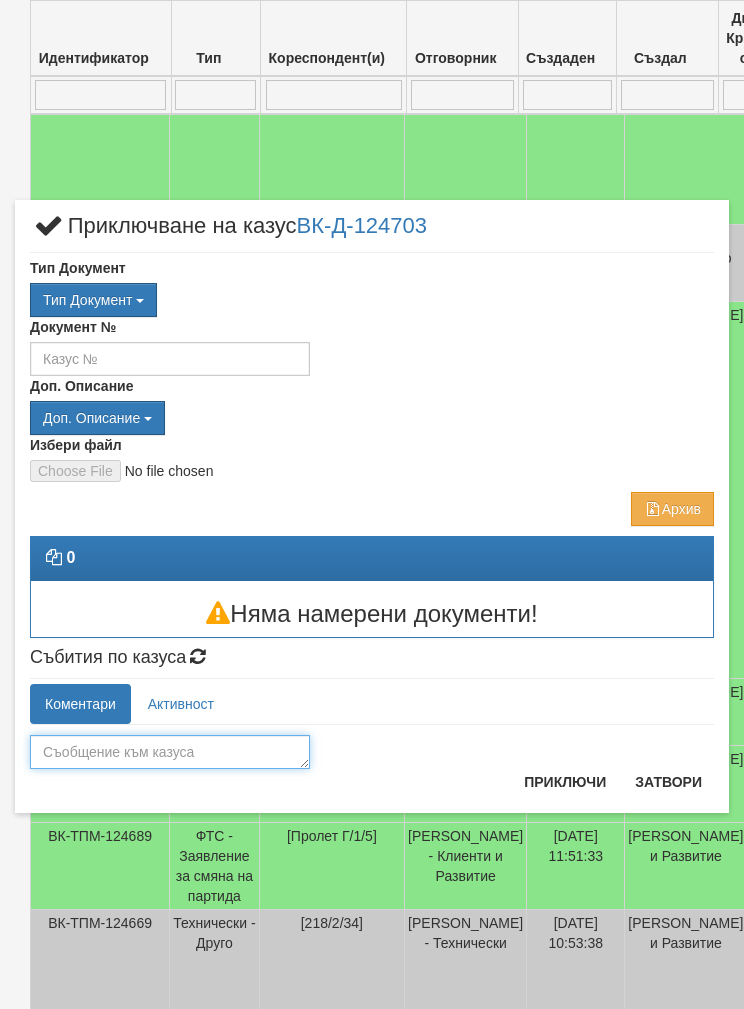 click at bounding box center [170, 752] 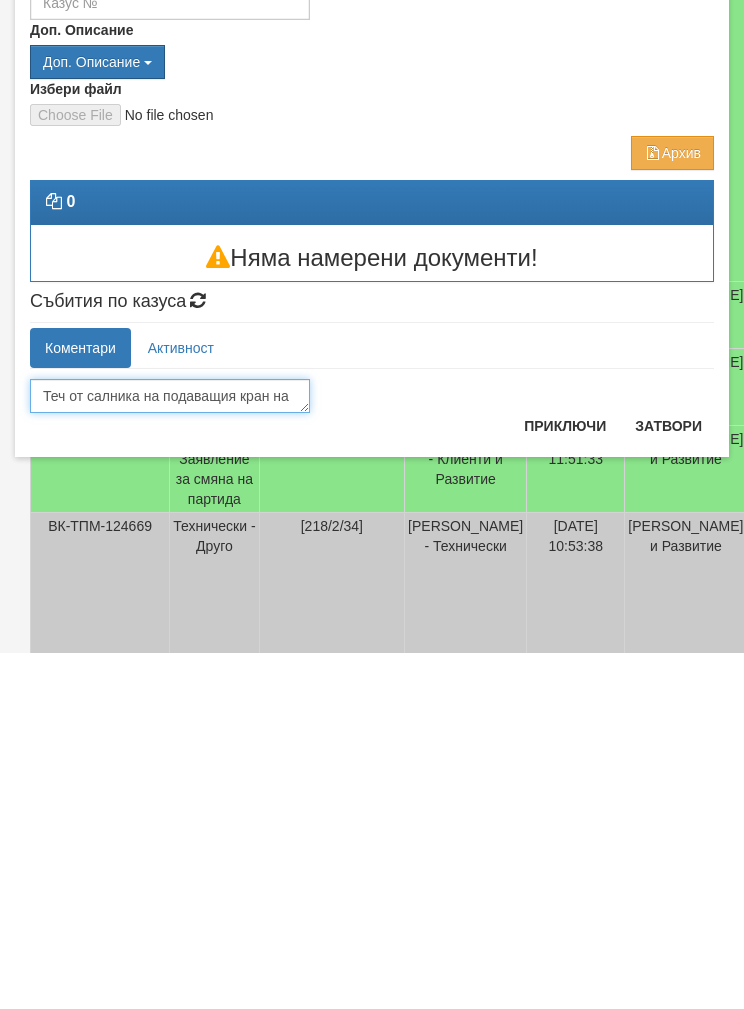 scroll, scrollTop: 14, scrollLeft: 0, axis: vertical 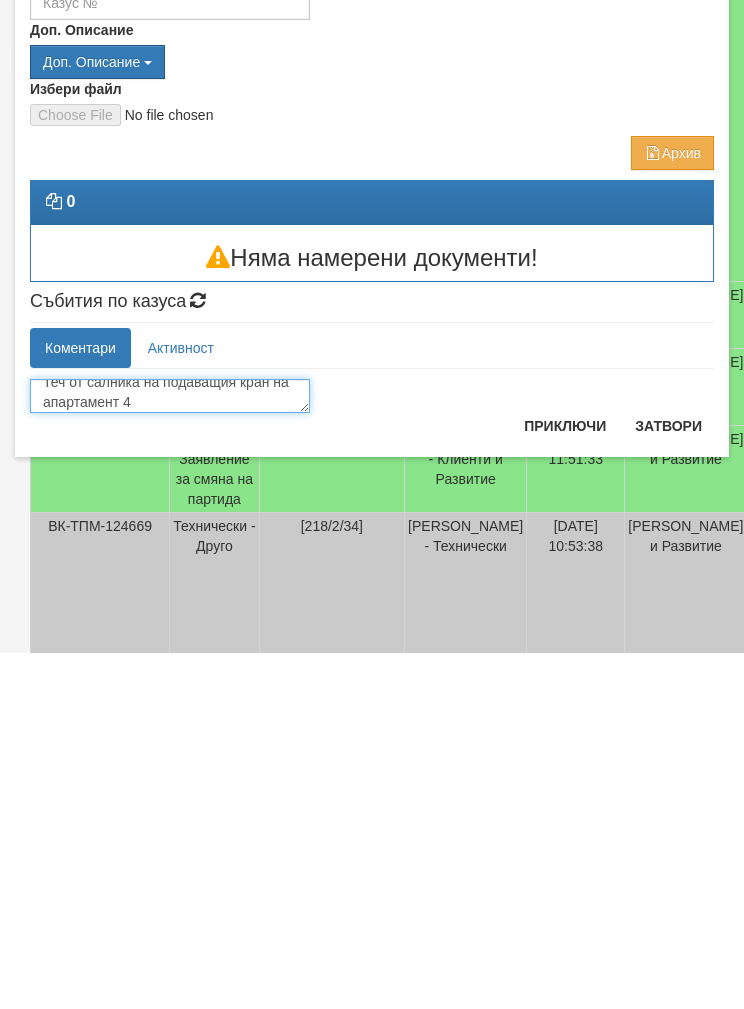 type on "Теч от салника на подаващия кран на  апартамент 4" 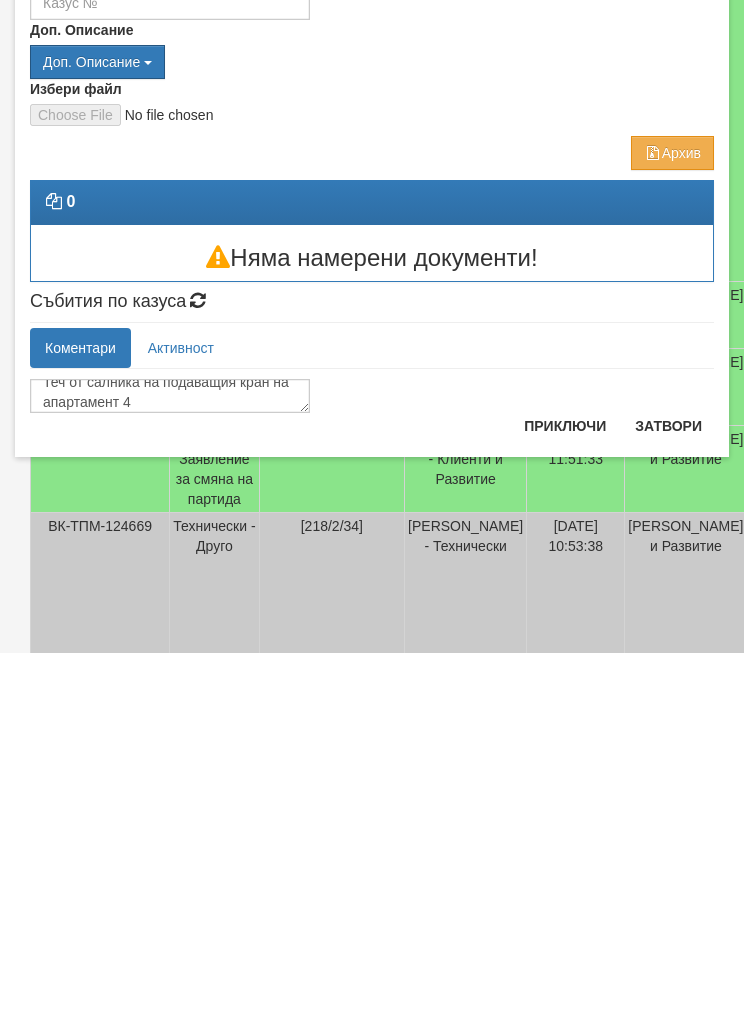 click on "Приключи" at bounding box center [565, 782] 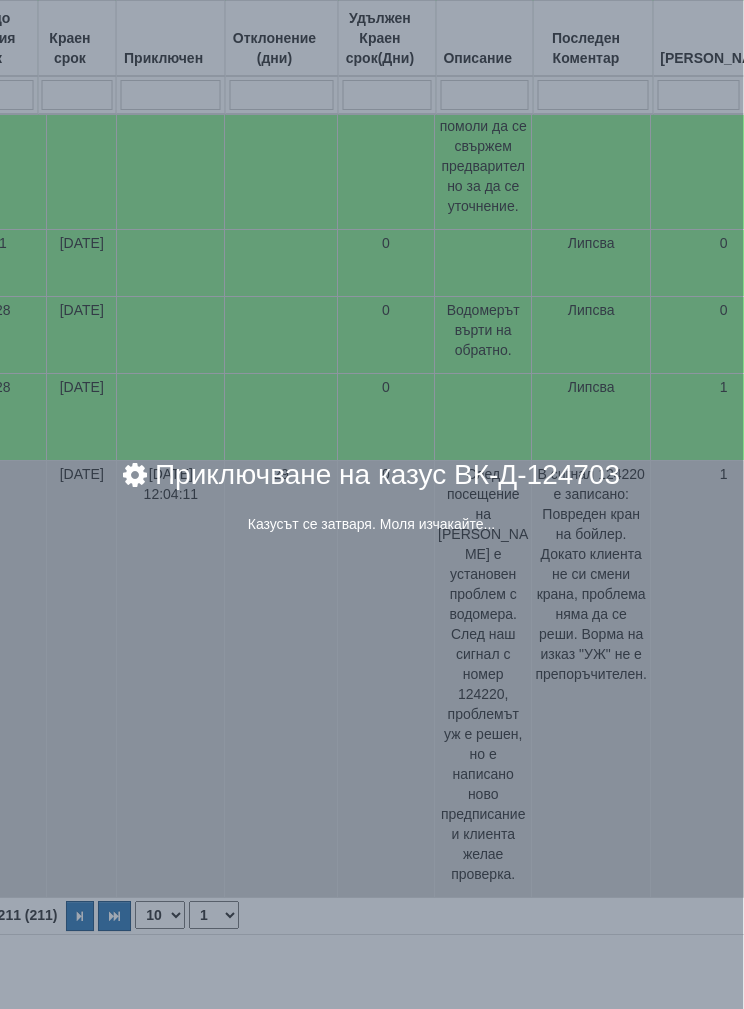 scroll, scrollTop: 1308, scrollLeft: 847, axis: both 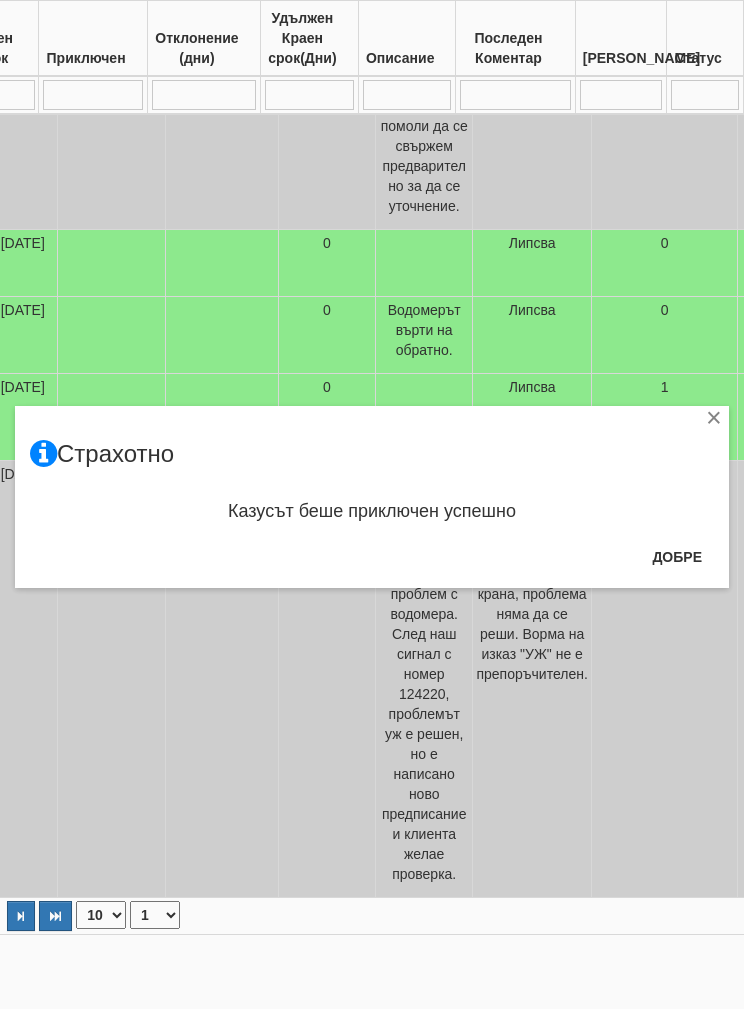 click on "Добре" at bounding box center (677, 557) 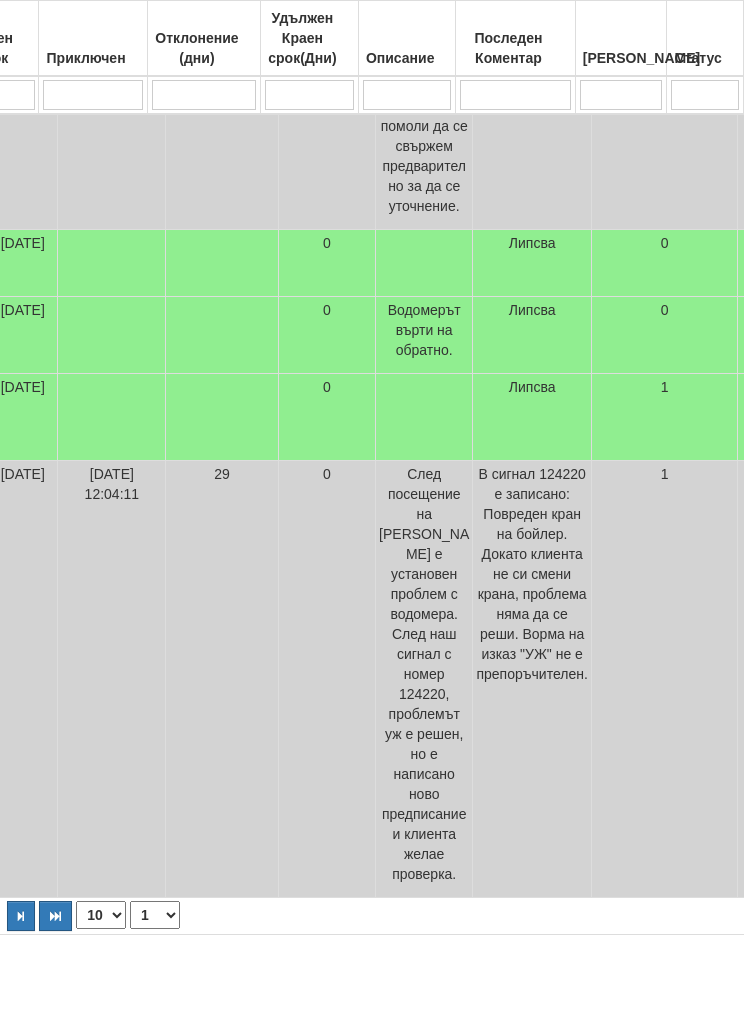 click on "29" at bounding box center (222, 679) 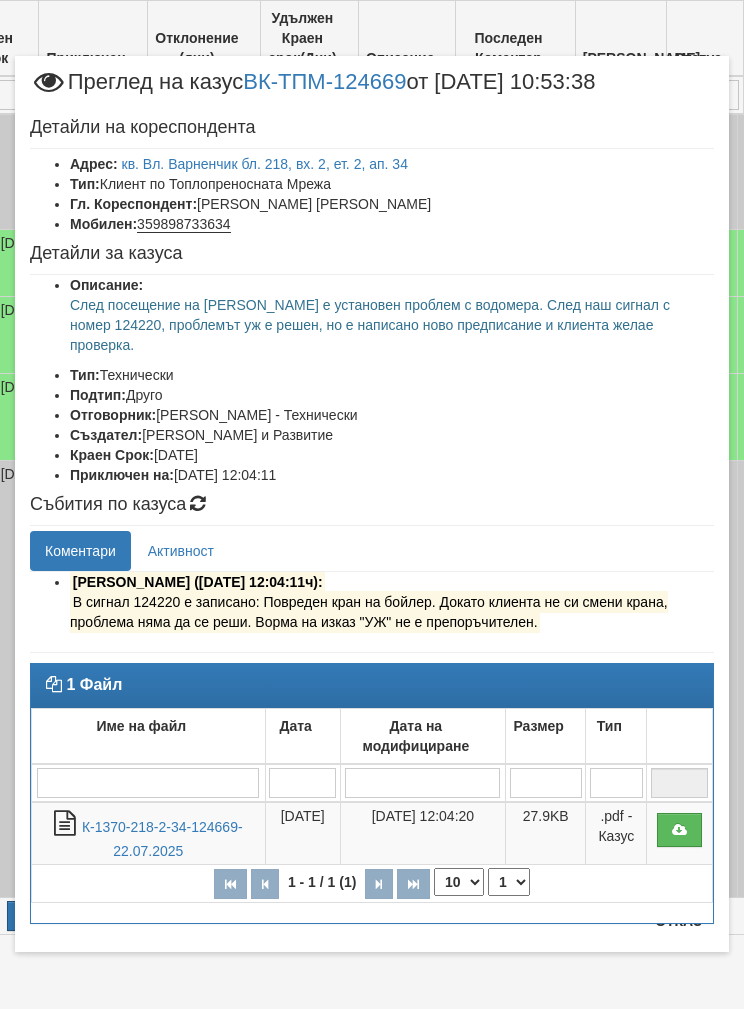 click on "кв. Вл. Варненчик бл. 218, вх. 2, ет. 2, ап. 34" at bounding box center [265, 164] 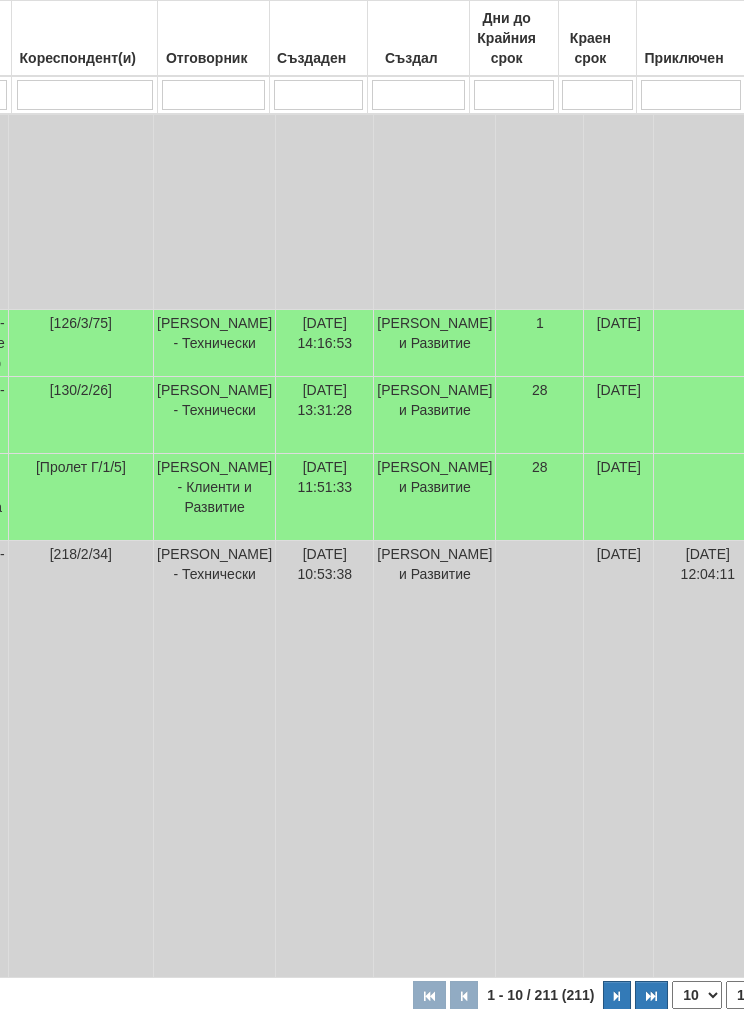 scroll, scrollTop: 1228, scrollLeft: 249, axis: both 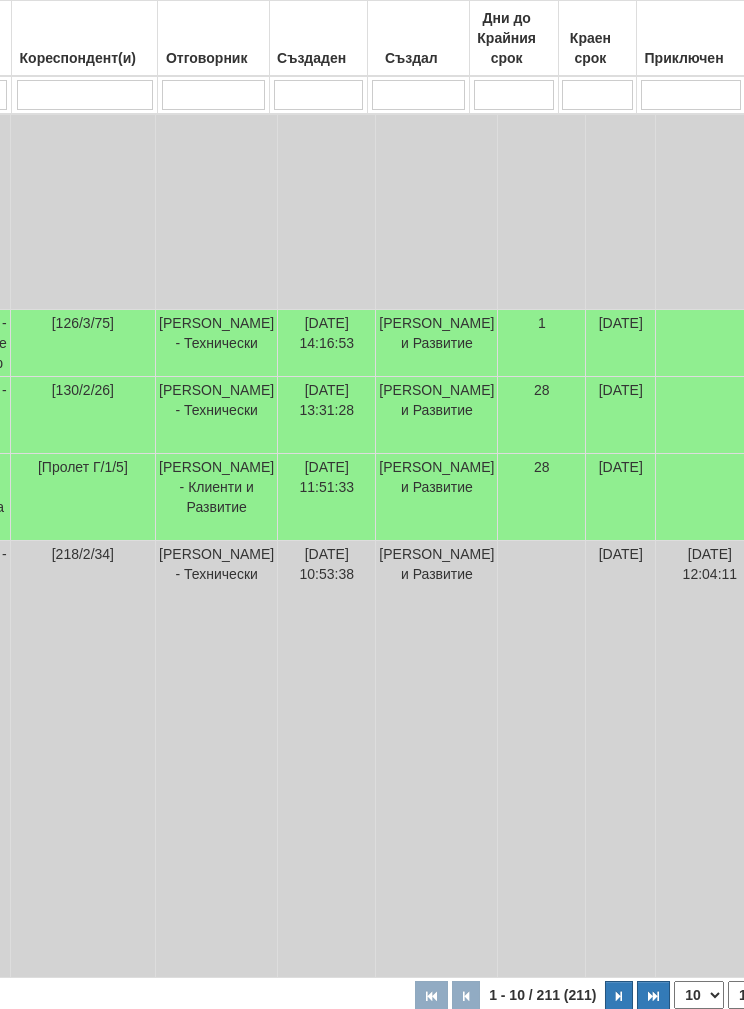 click on "10
20
30
40" at bounding box center [699, 995] 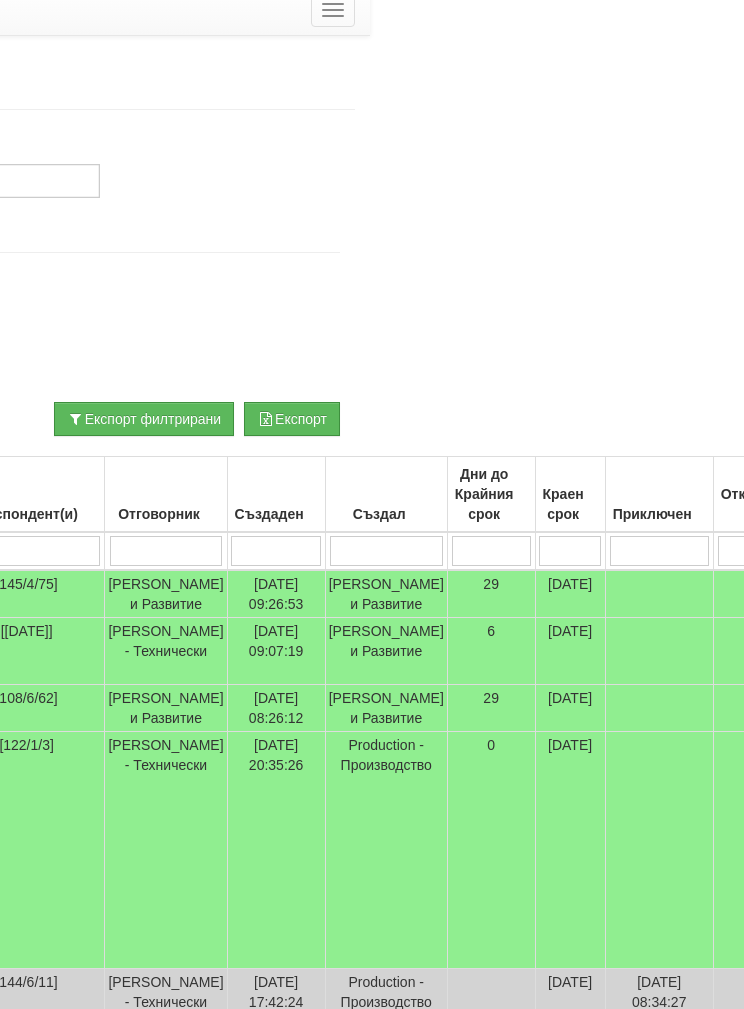 scroll, scrollTop: 15, scrollLeft: 206, axis: both 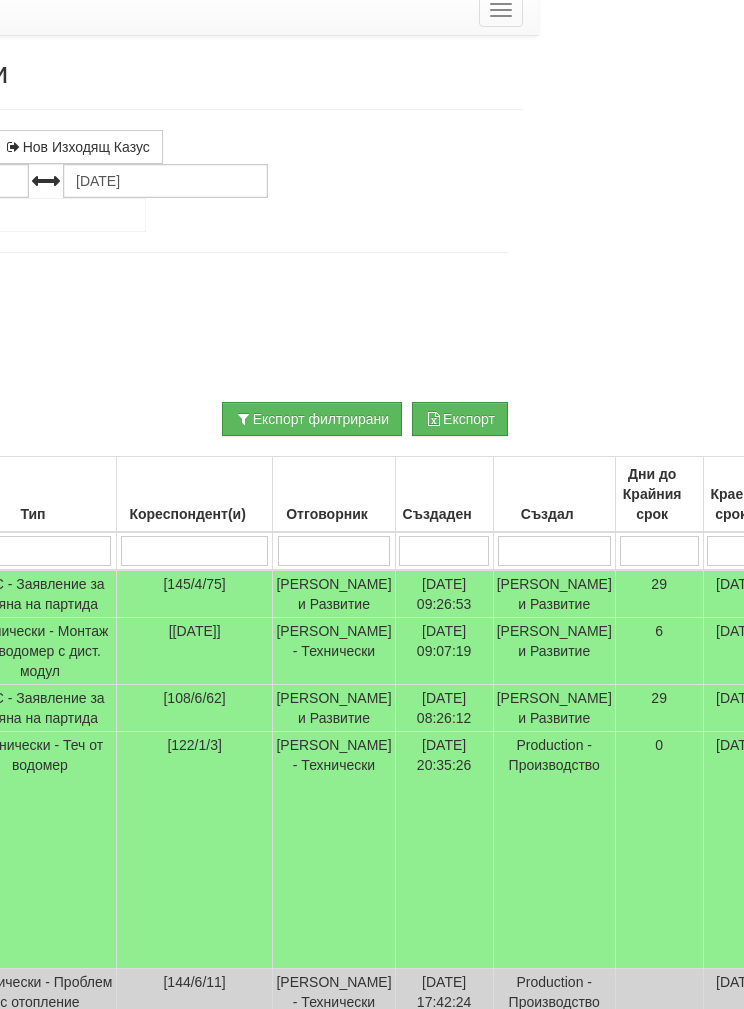 click at bounding box center (334, 551) 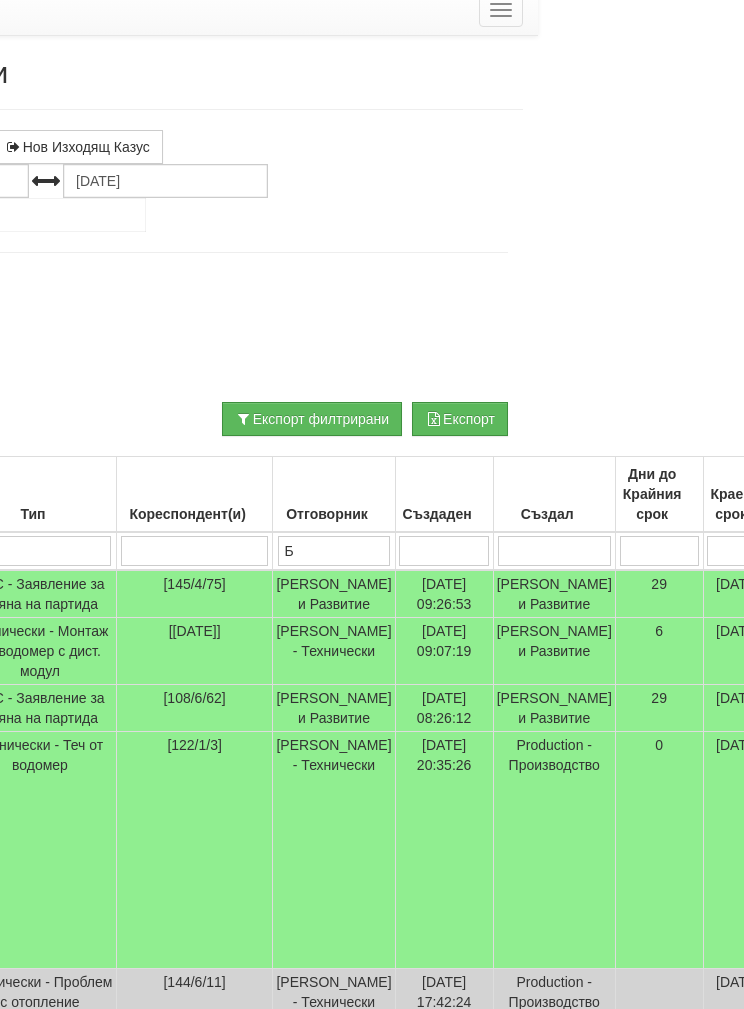 type on "Б" 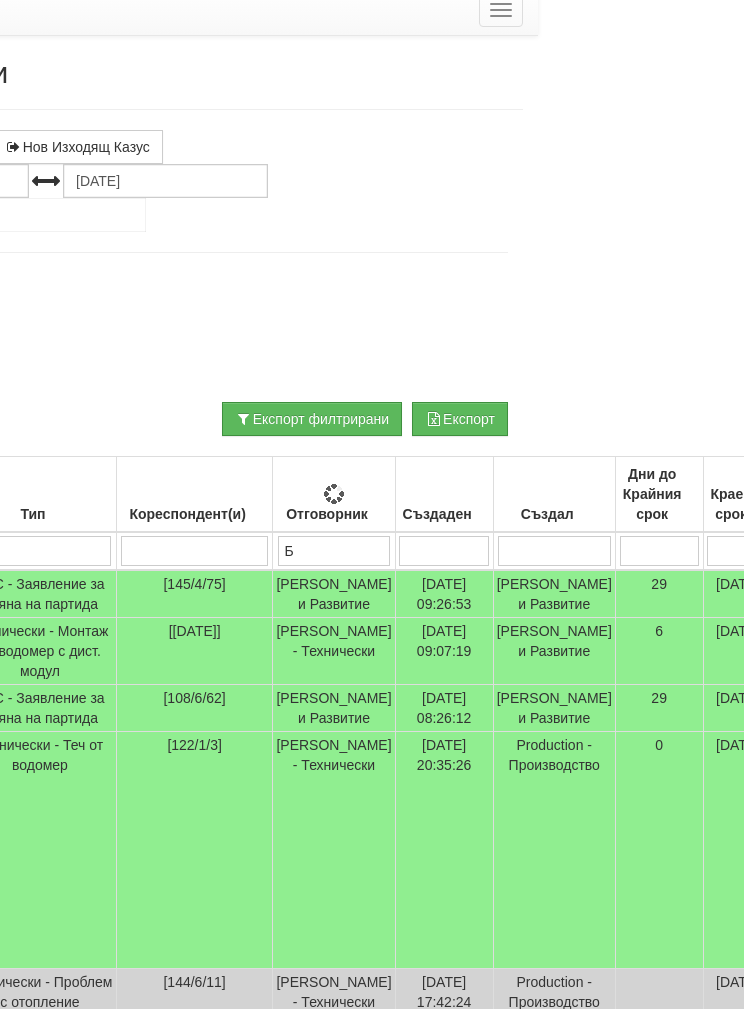 type on "Бо" 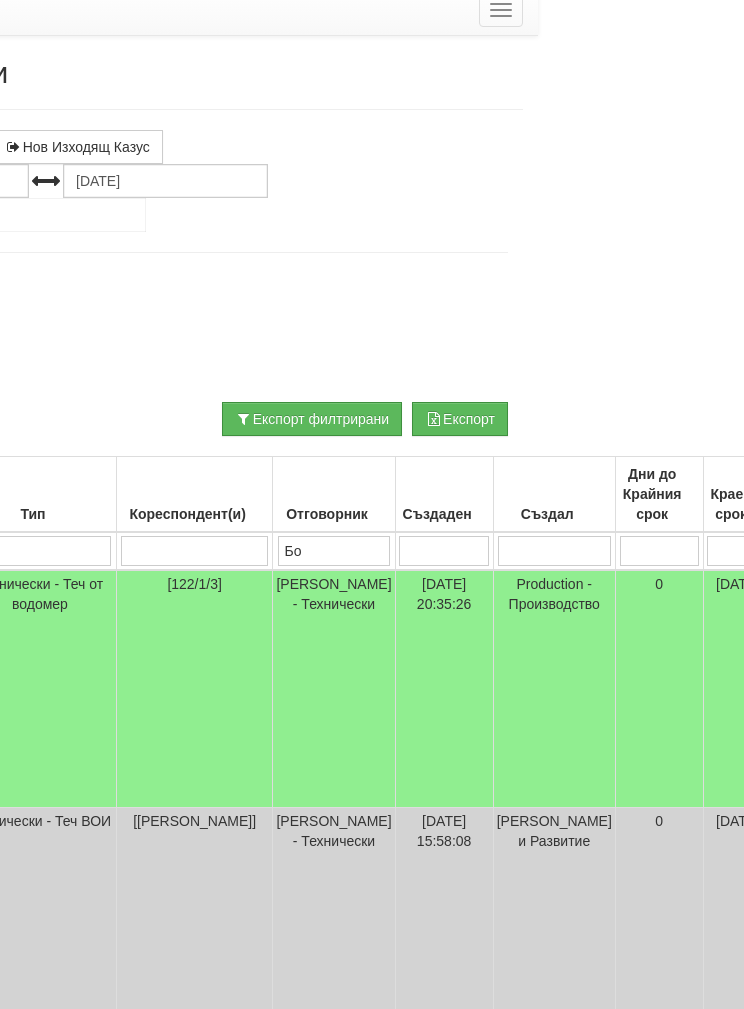 type on "Бо" 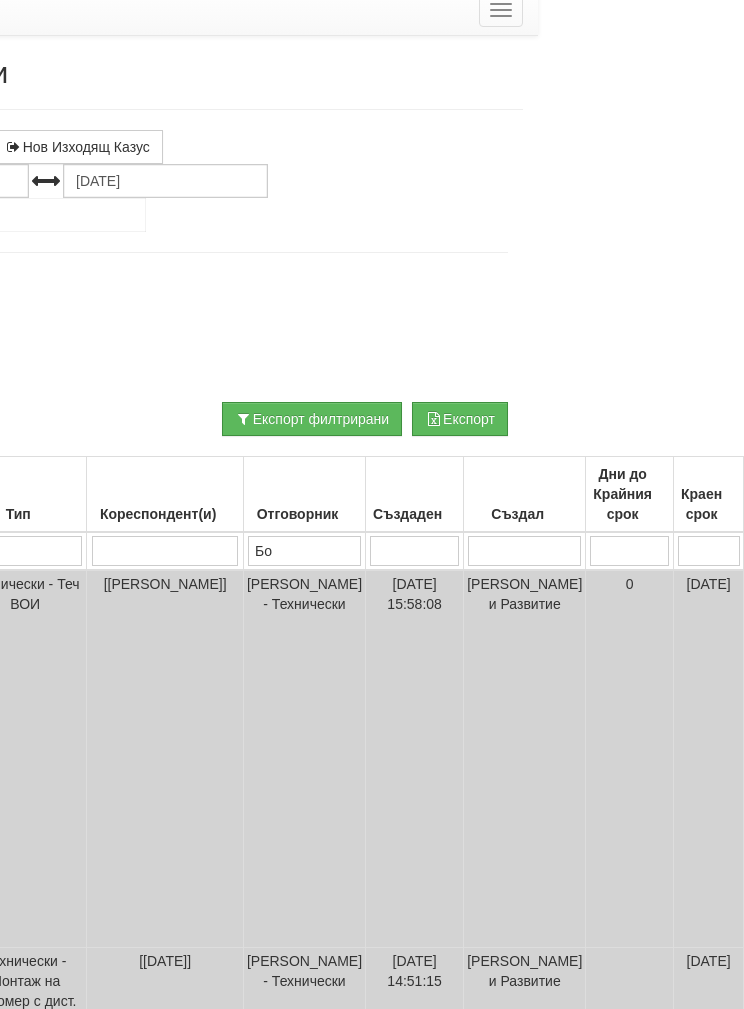 type on "Бой" 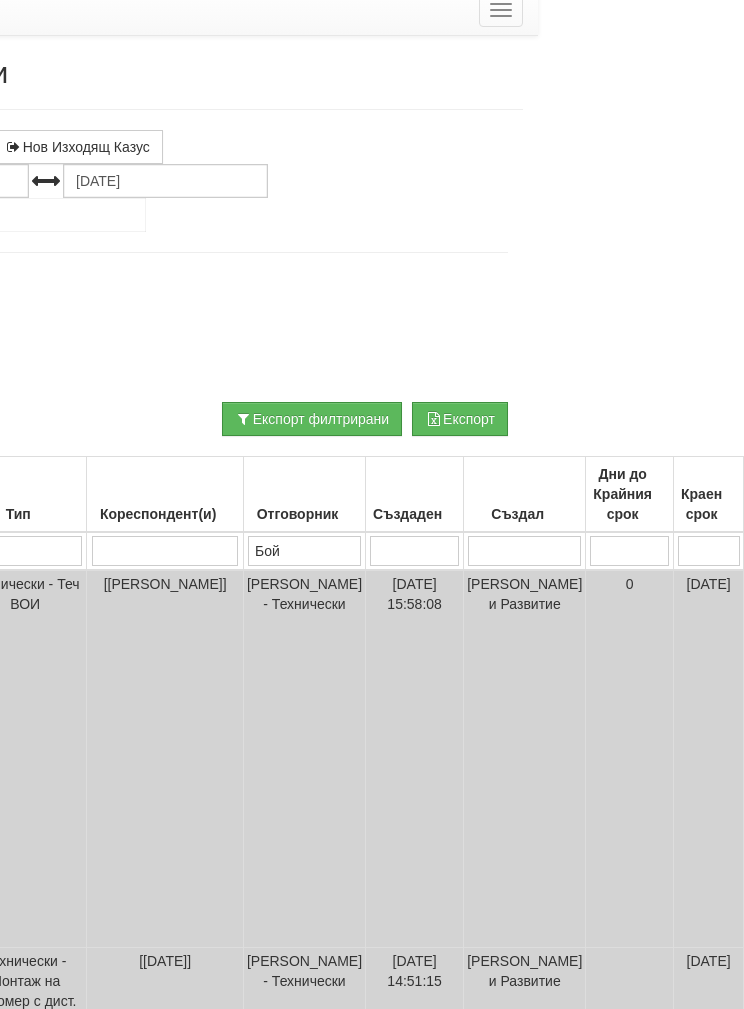 type on "Бой" 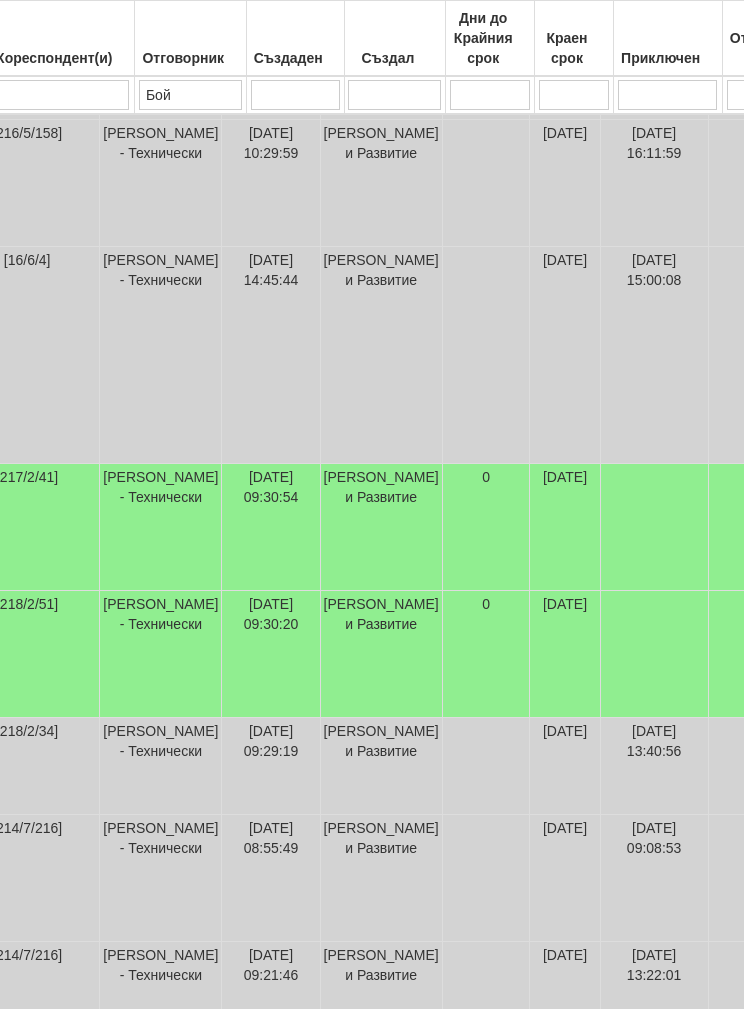 scroll, scrollTop: 1935, scrollLeft: 0, axis: vertical 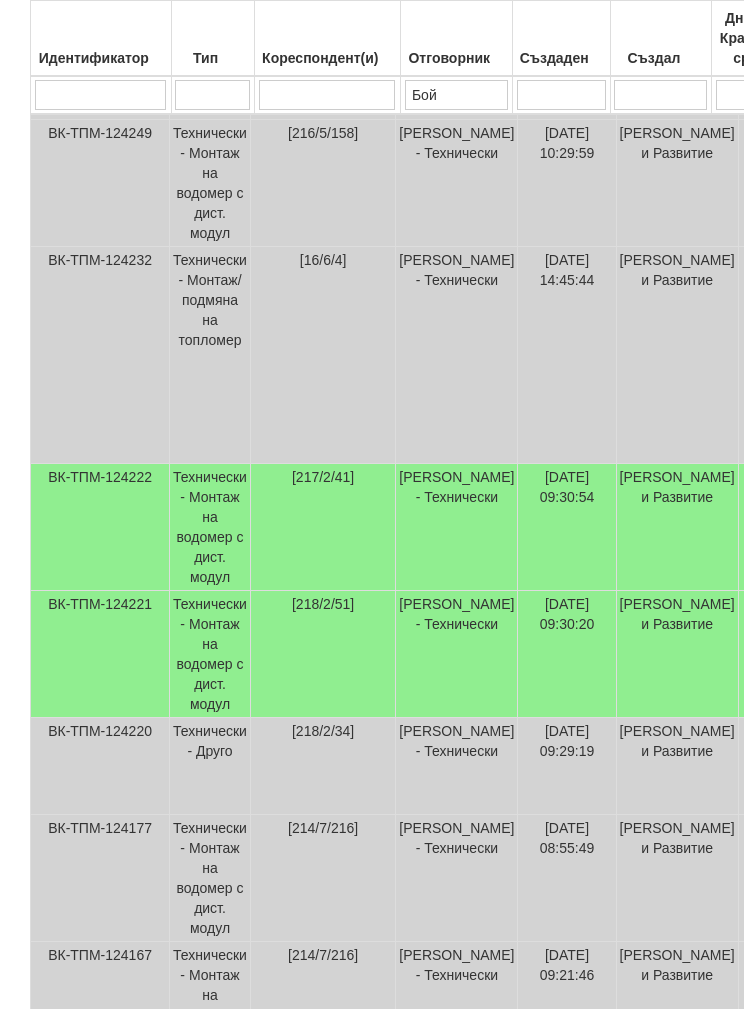 type on "Бой" 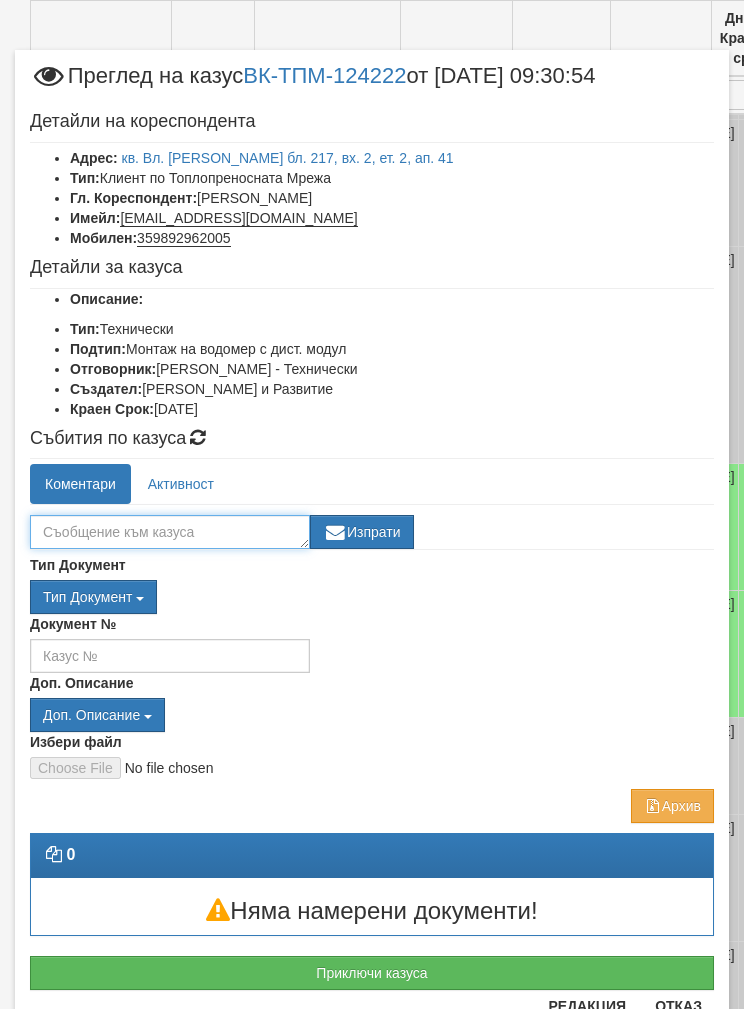 click at bounding box center (170, 532) 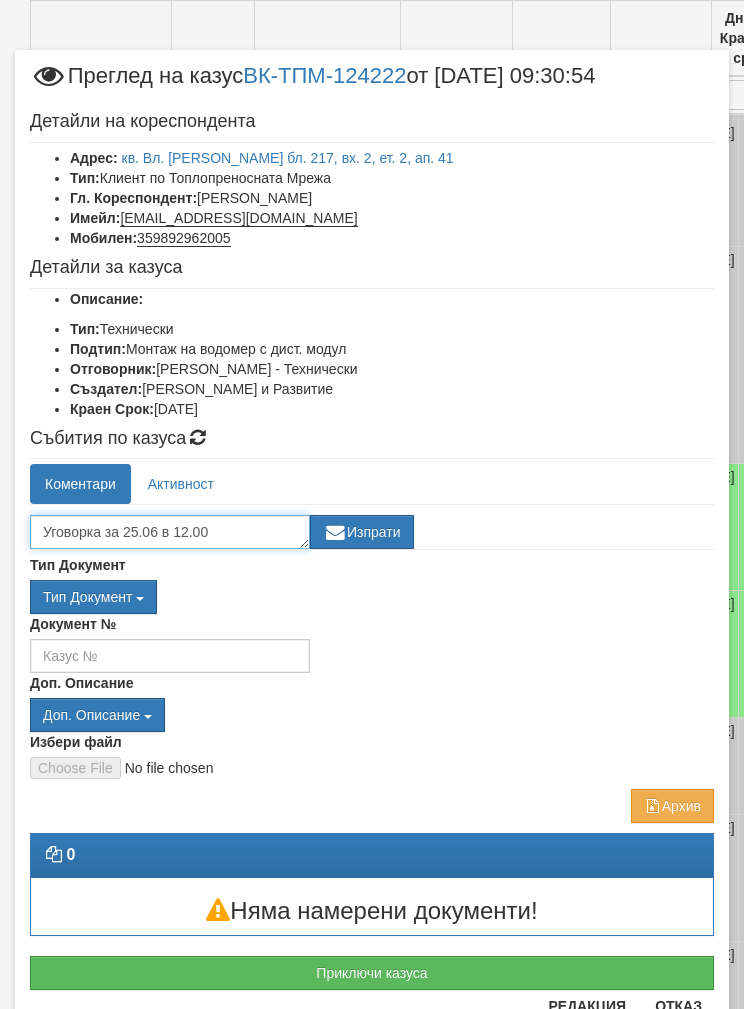 type on "Уговорка за 25.06 в 12.00" 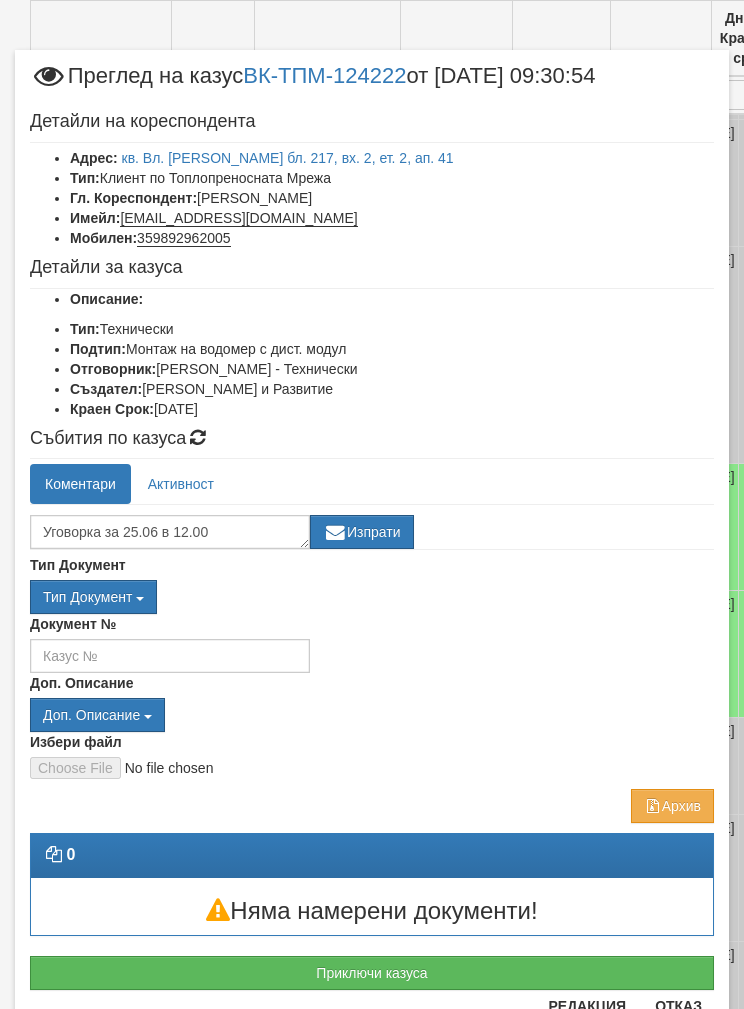 click on "Изпрати" at bounding box center [362, 532] 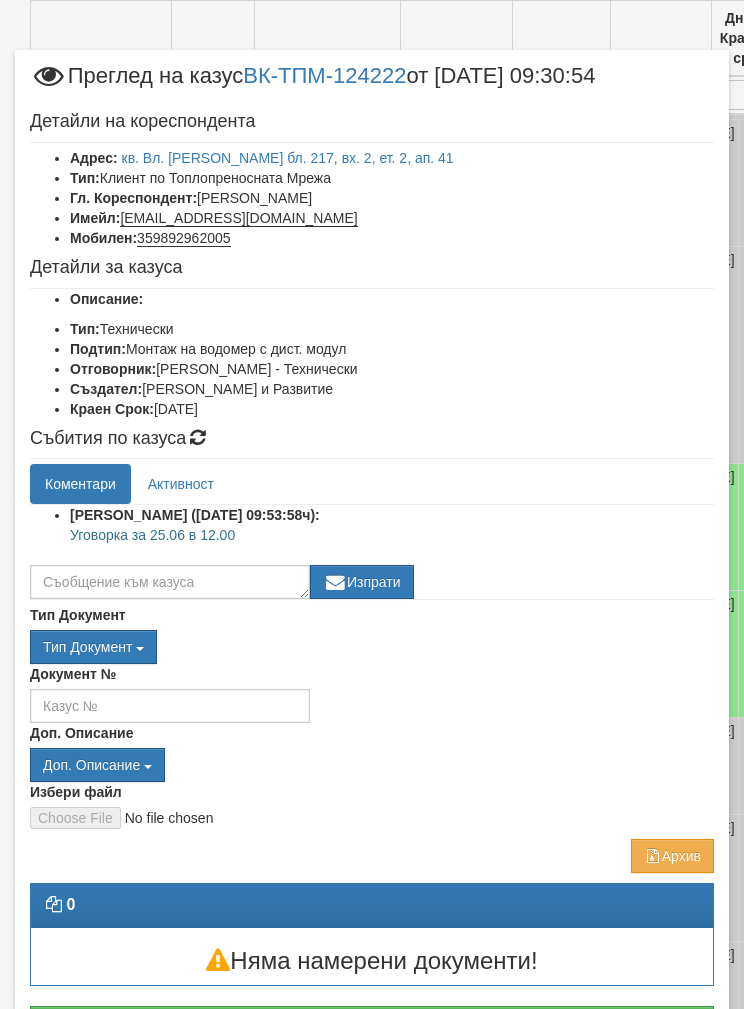click on "Отказ" at bounding box center [678, 1056] 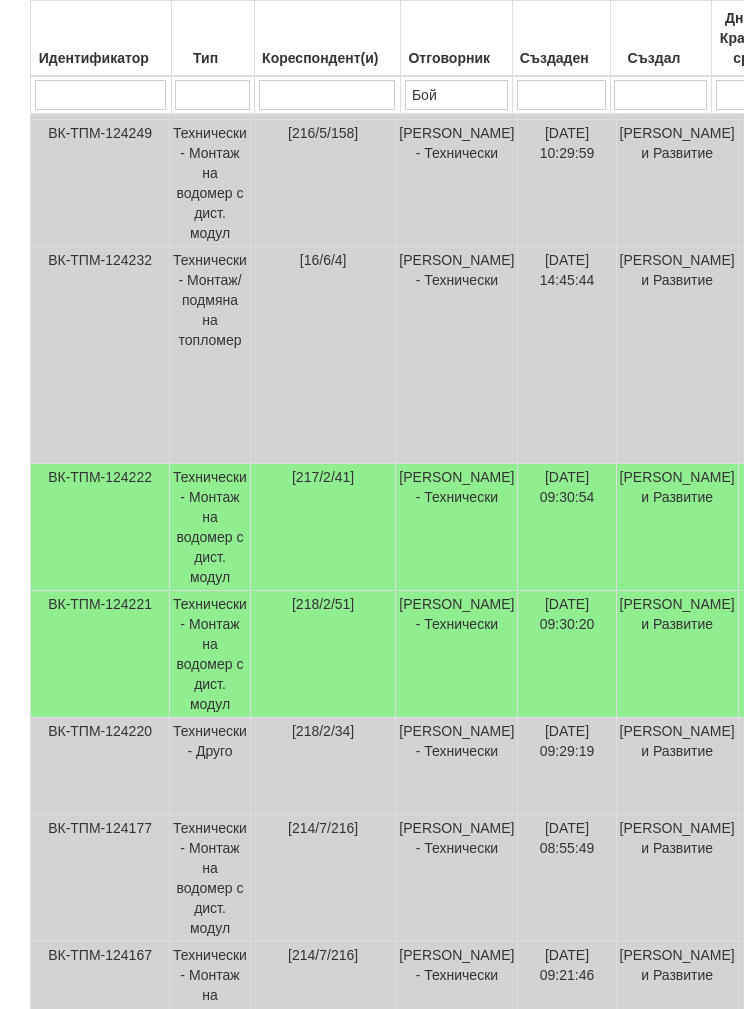 click on "[218/2/51]" at bounding box center [322, 654] 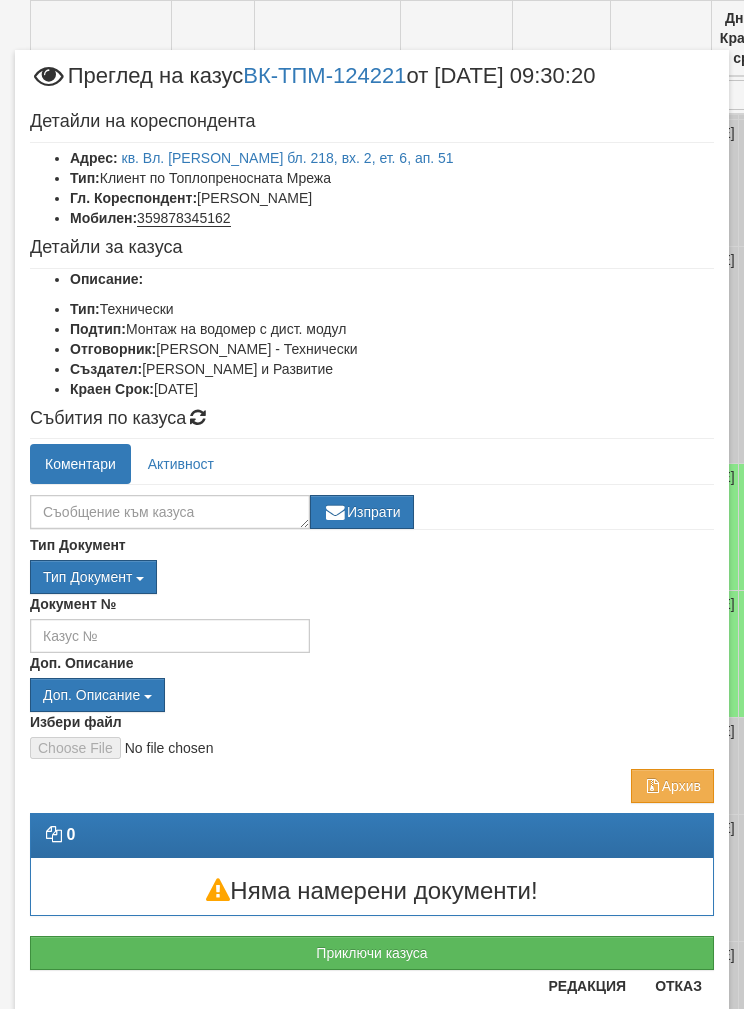 click on "Отказ" at bounding box center (678, 986) 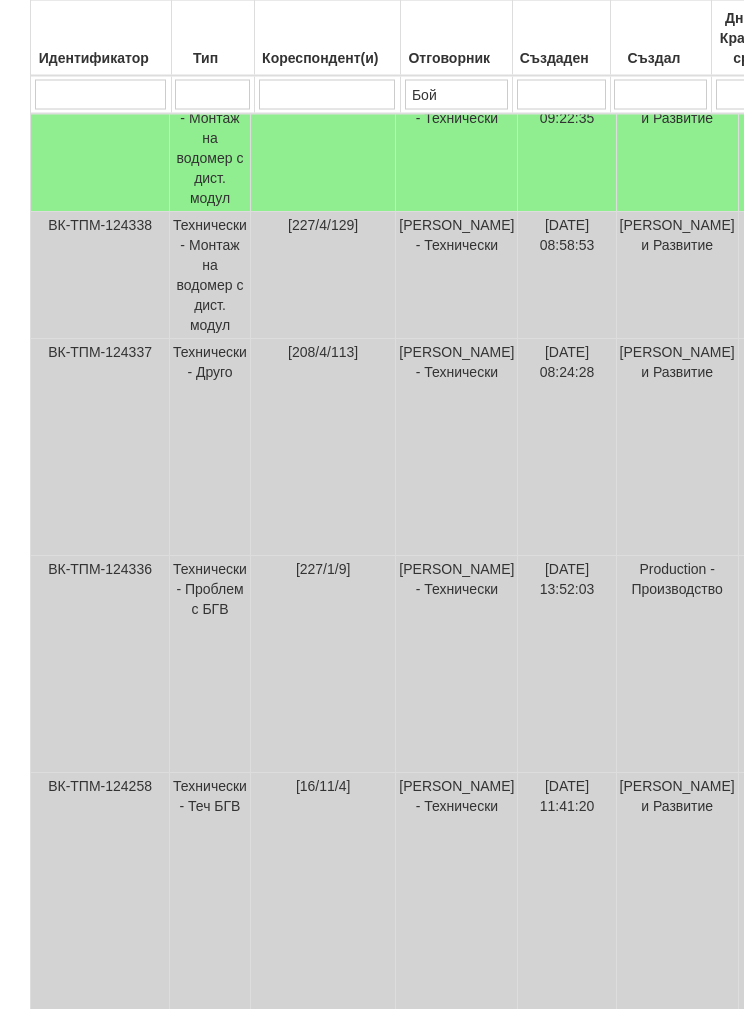 scroll, scrollTop: 946, scrollLeft: 0, axis: vertical 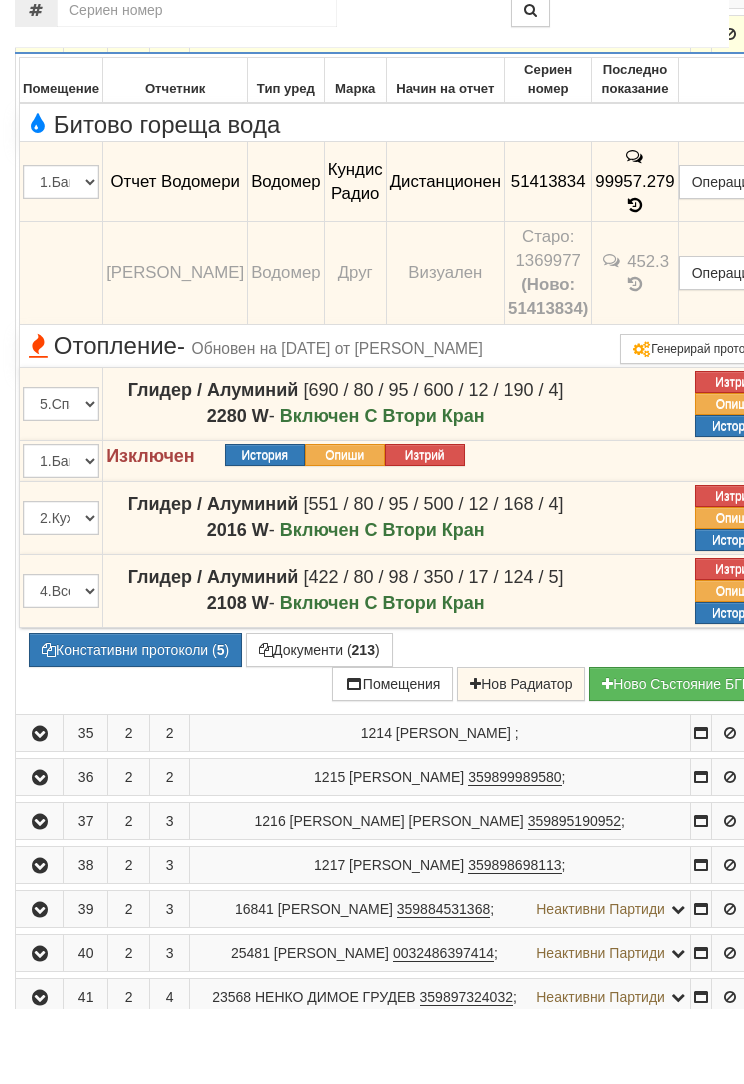 click on "Констативни протоколи ( 5 )" at bounding box center (135, 725) 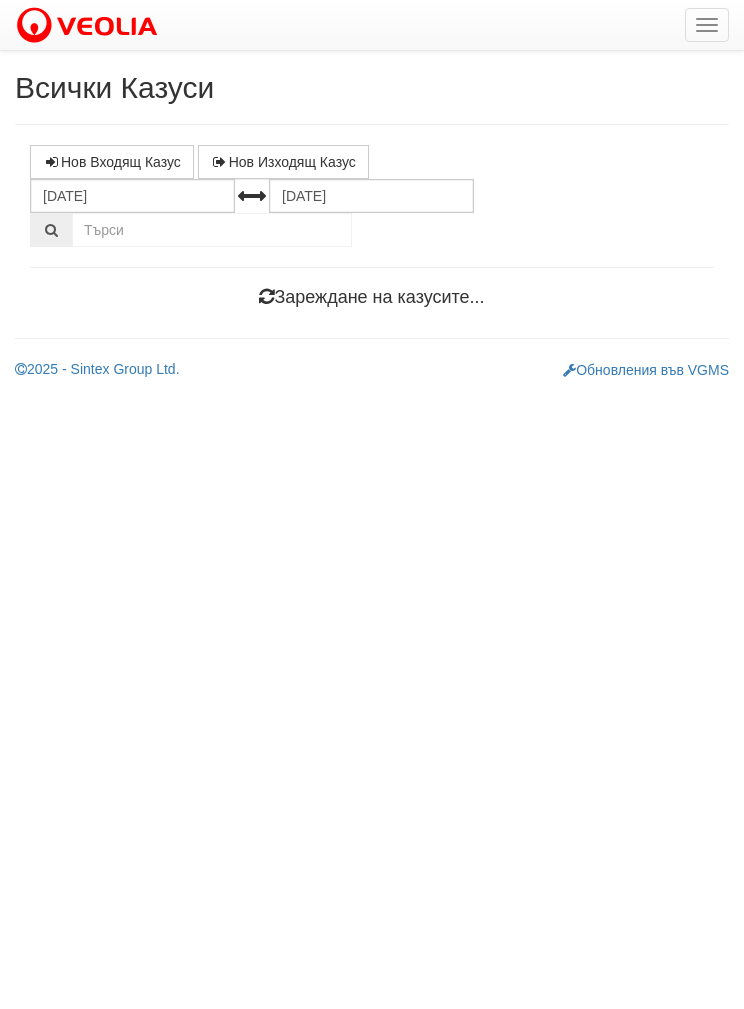 scroll, scrollTop: 0, scrollLeft: 0, axis: both 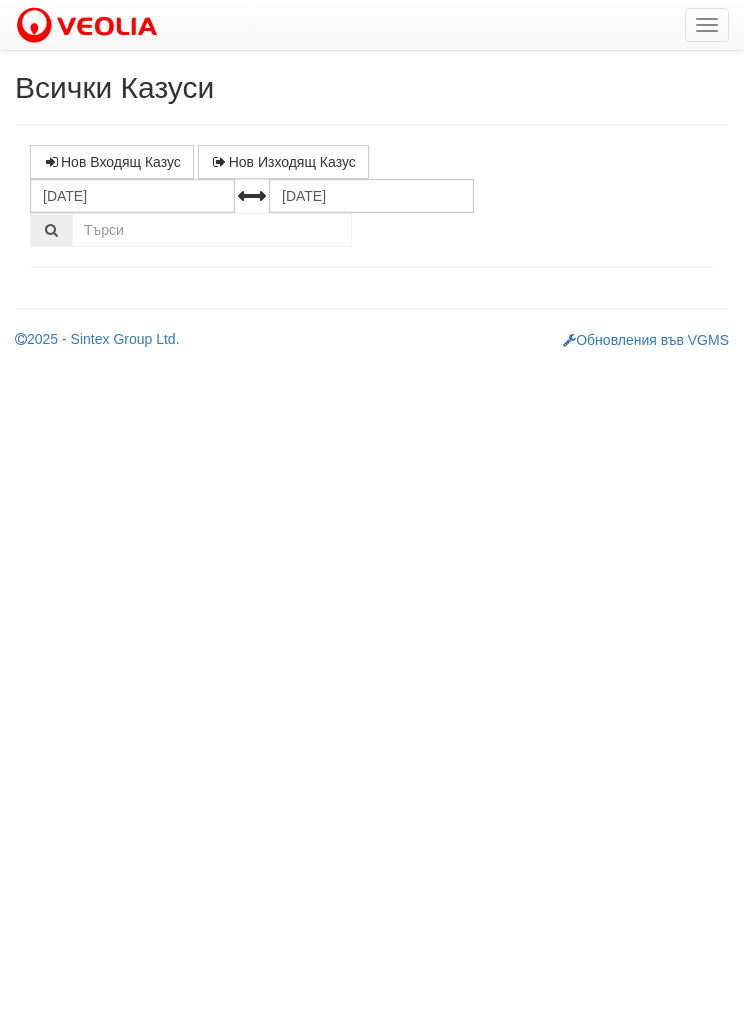 select on "1" 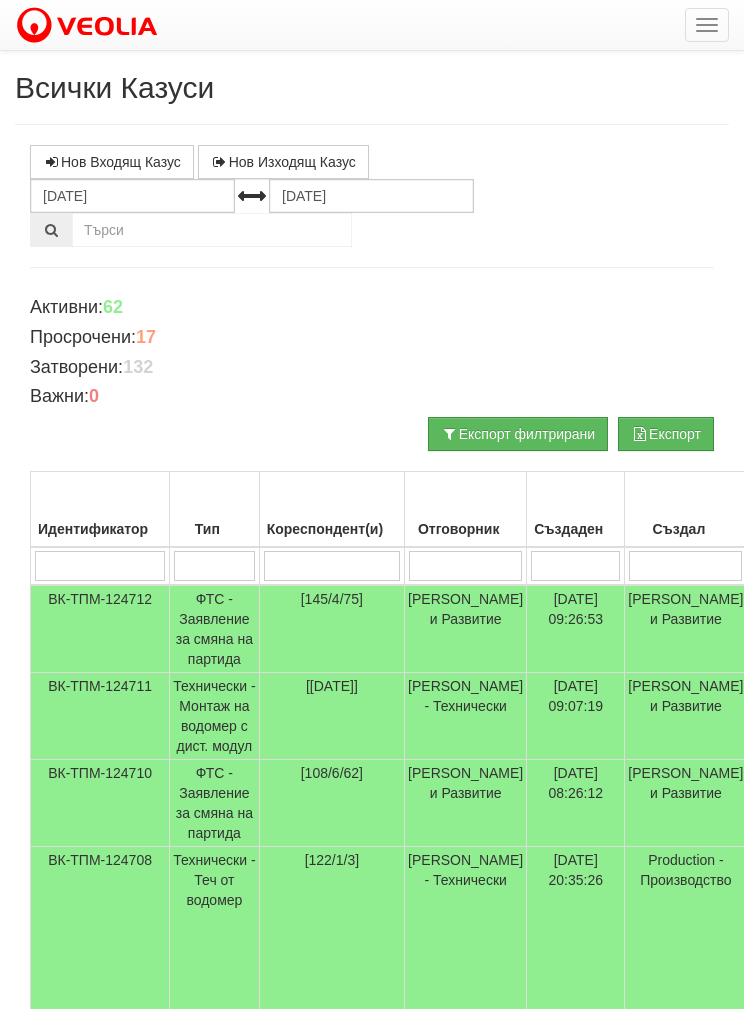 click at bounding box center [465, 566] 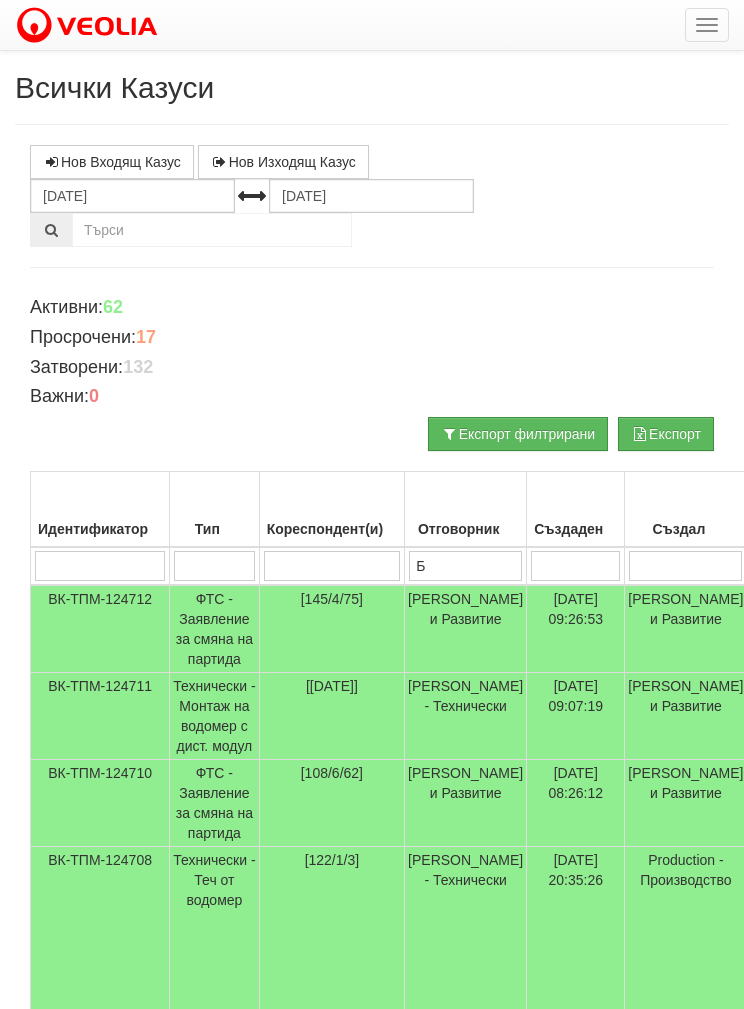 type on "Б" 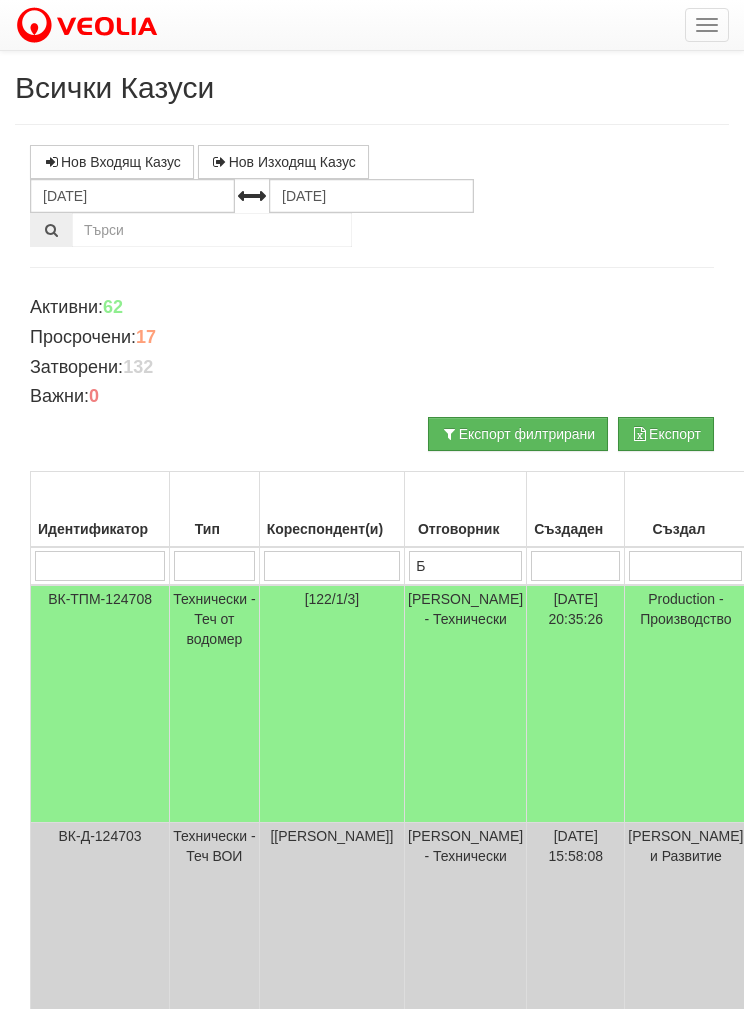type on "Бо" 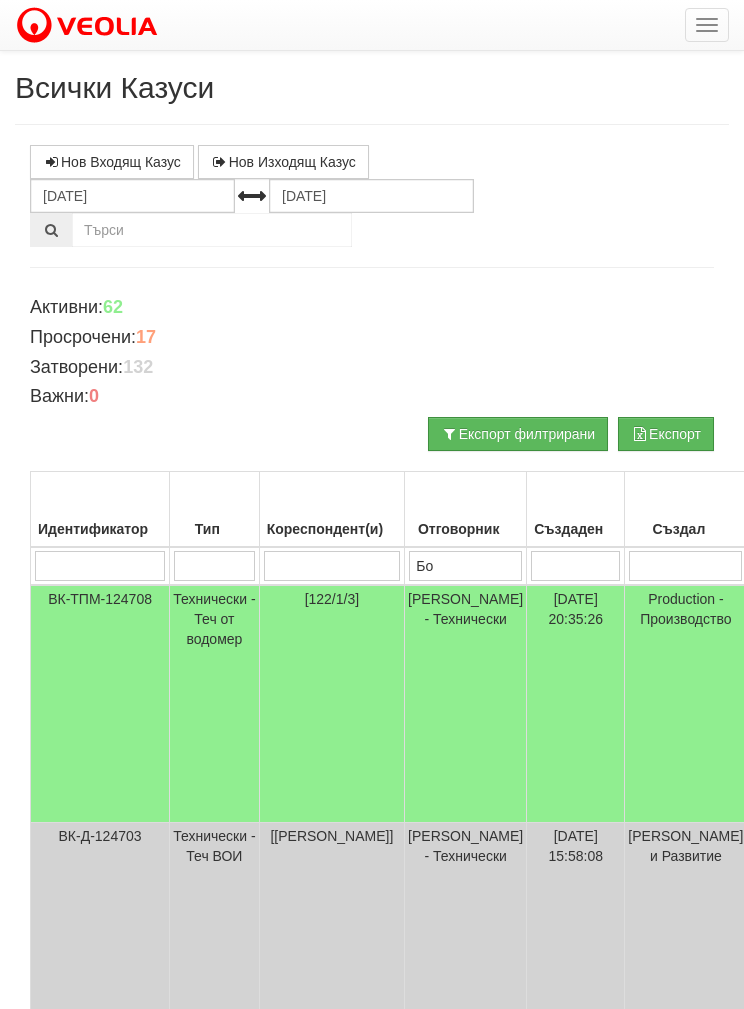 type on "Бо" 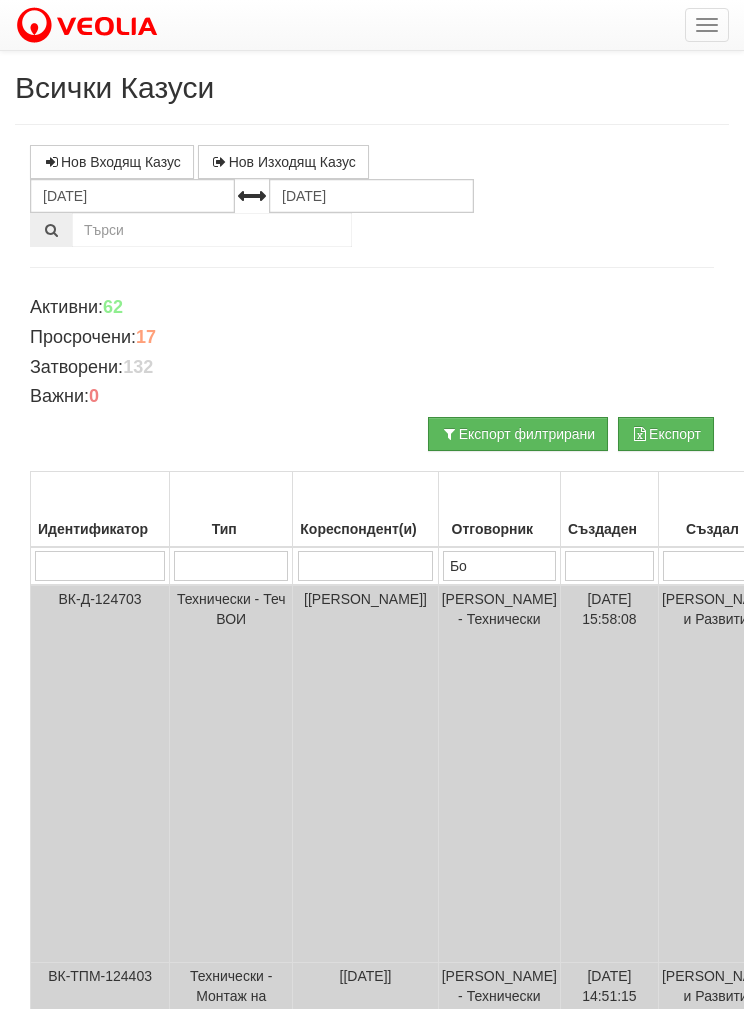 type on "Бой" 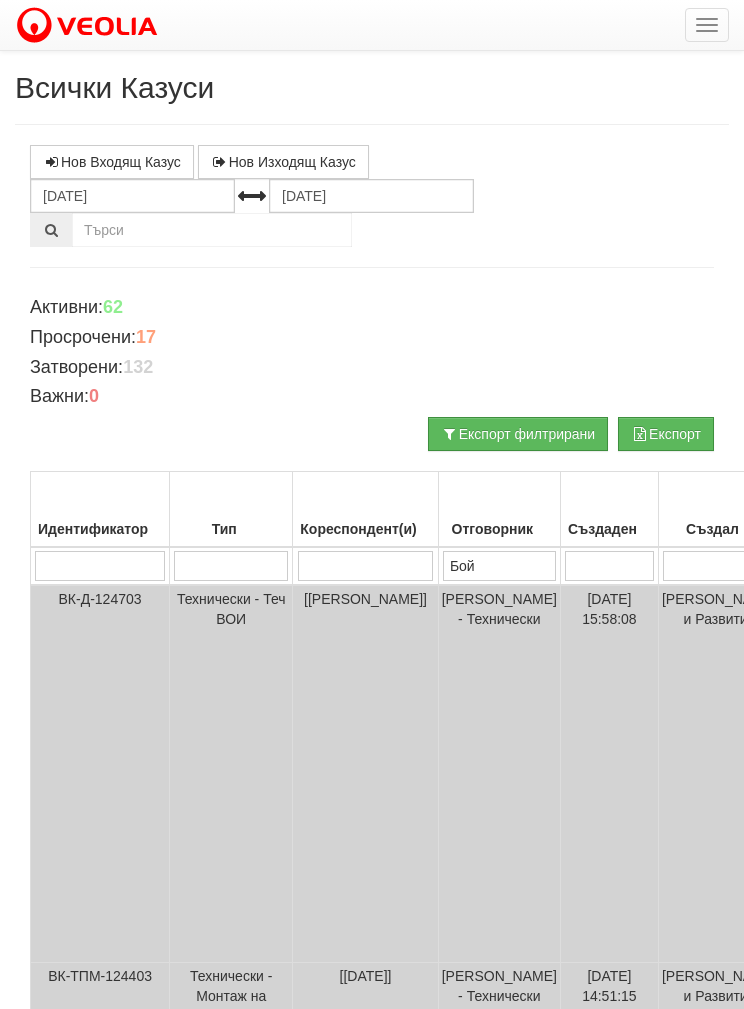 type on "Бой" 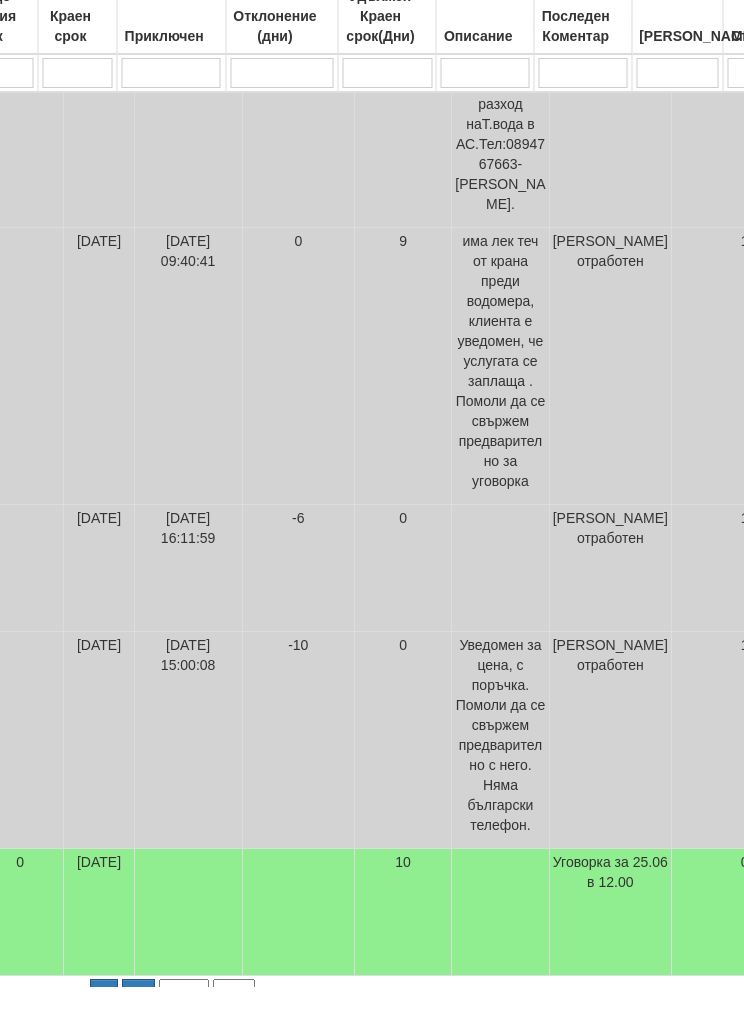 scroll, scrollTop: 1528, scrollLeft: 761, axis: both 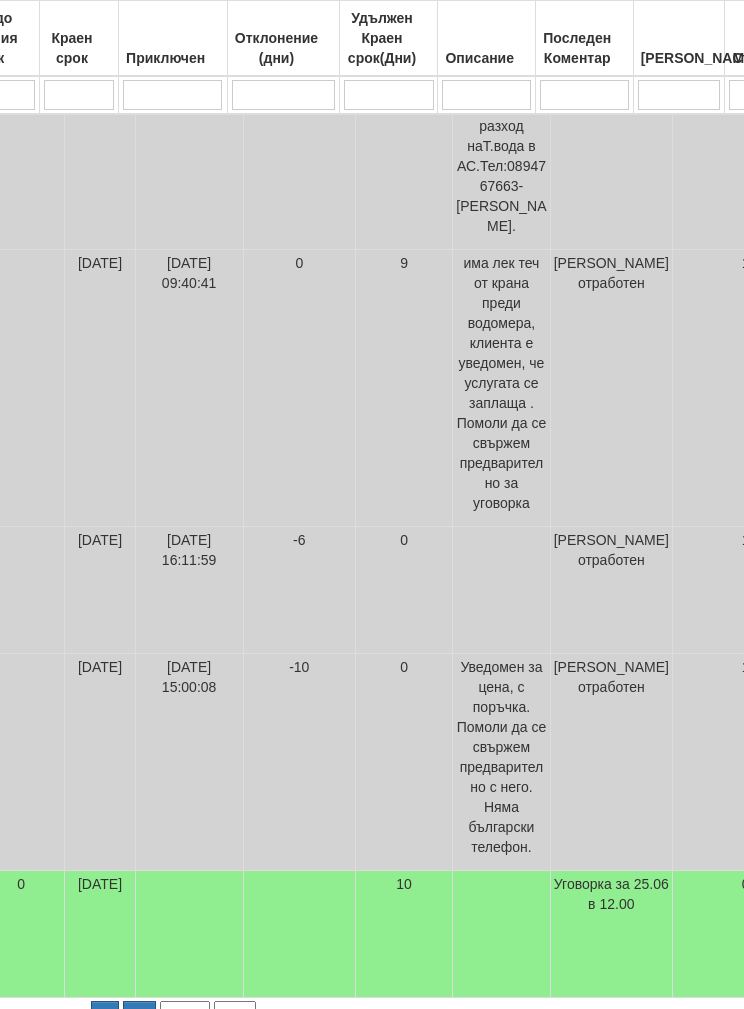 type on "Бой" 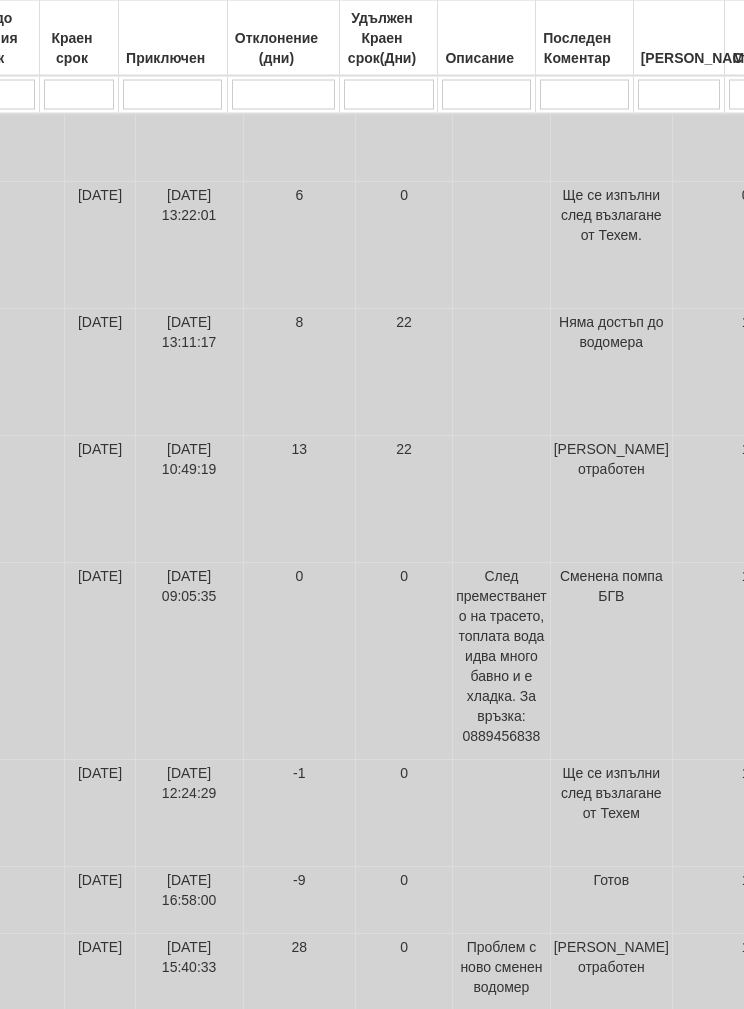 scroll, scrollTop: 2748, scrollLeft: 761, axis: both 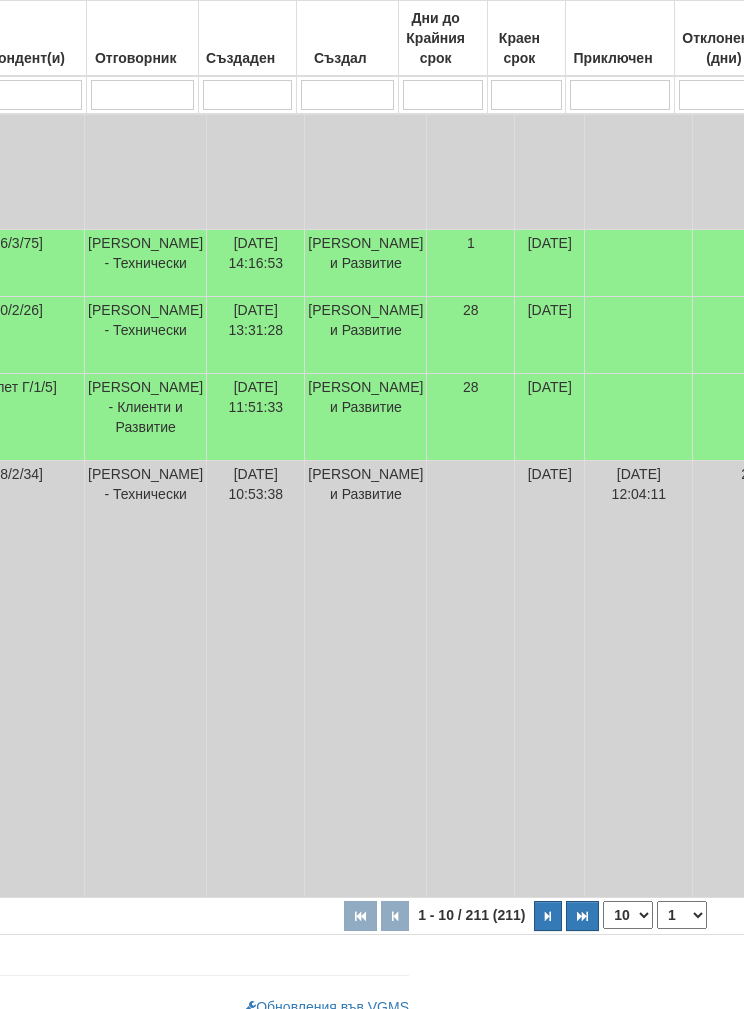 click on "10
20
30
40" at bounding box center (628, 915) 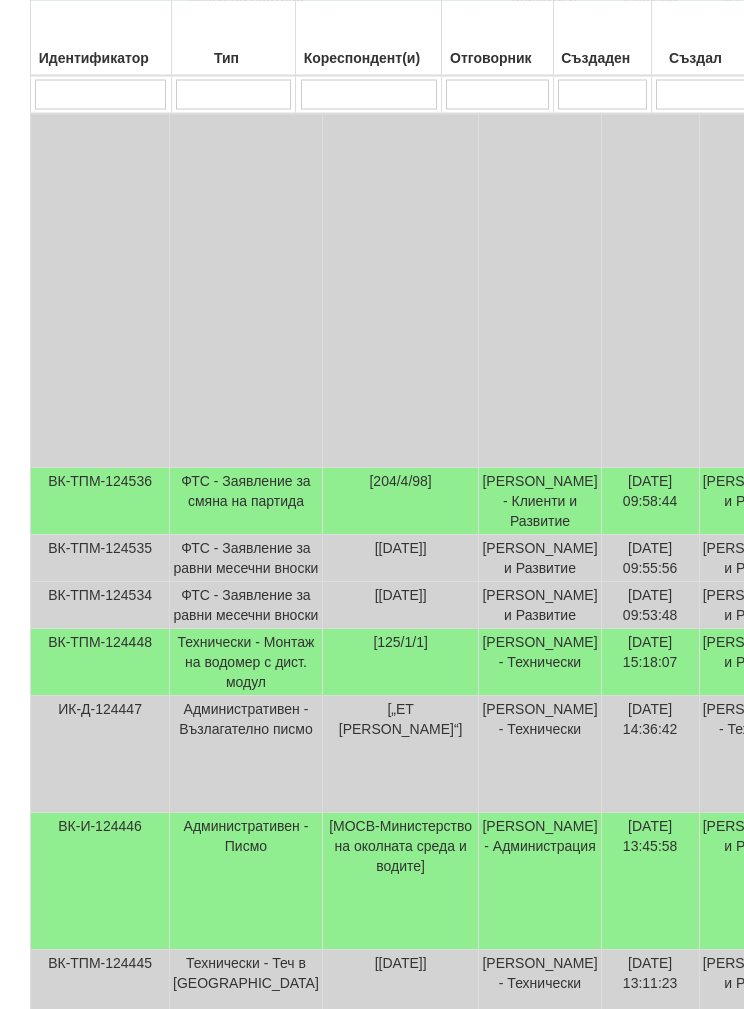 scroll, scrollTop: 1637, scrollLeft: 0, axis: vertical 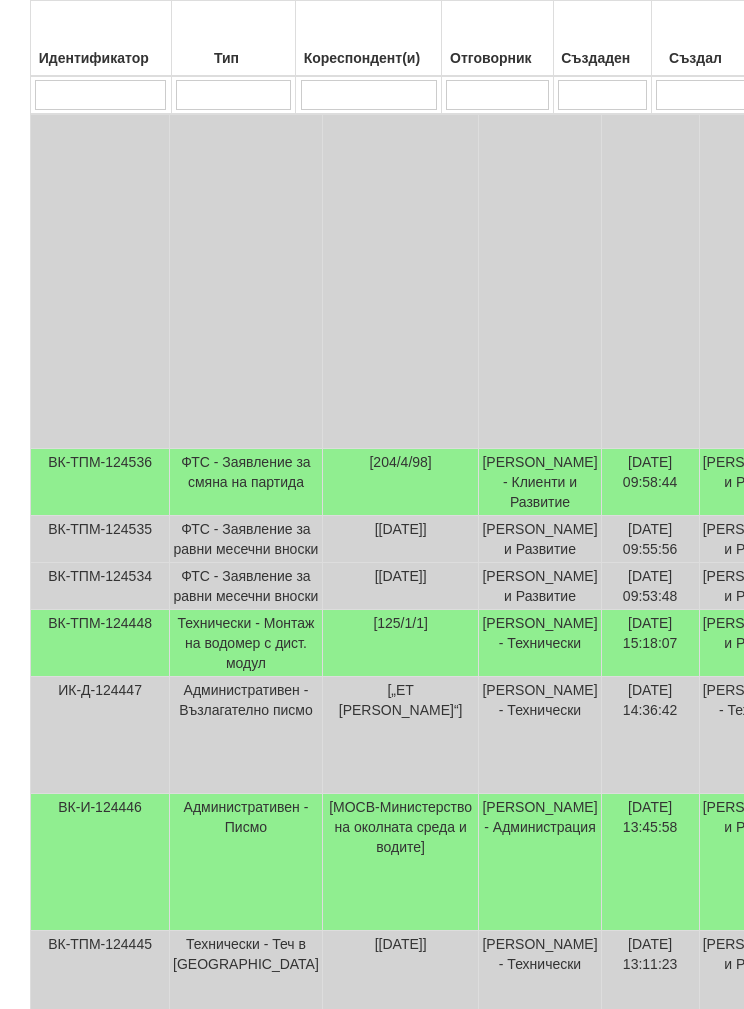 click on "ВК-ТПМ-124536" at bounding box center (100, 482) 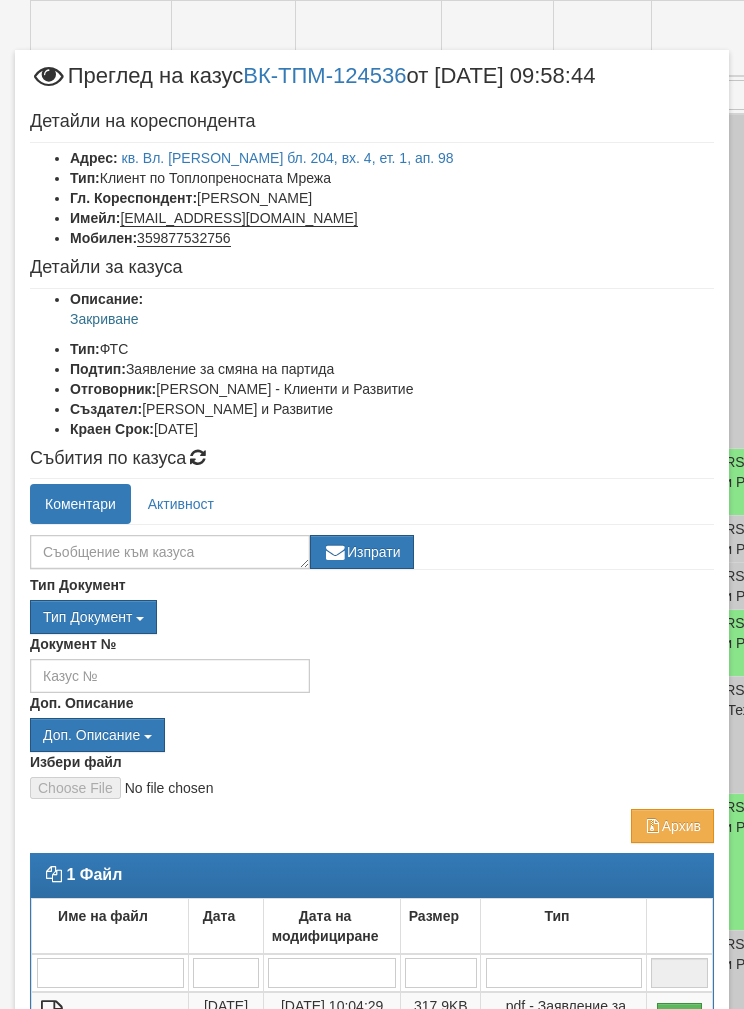click on "22/07/2025 10:04:29" at bounding box center (332, 1026) 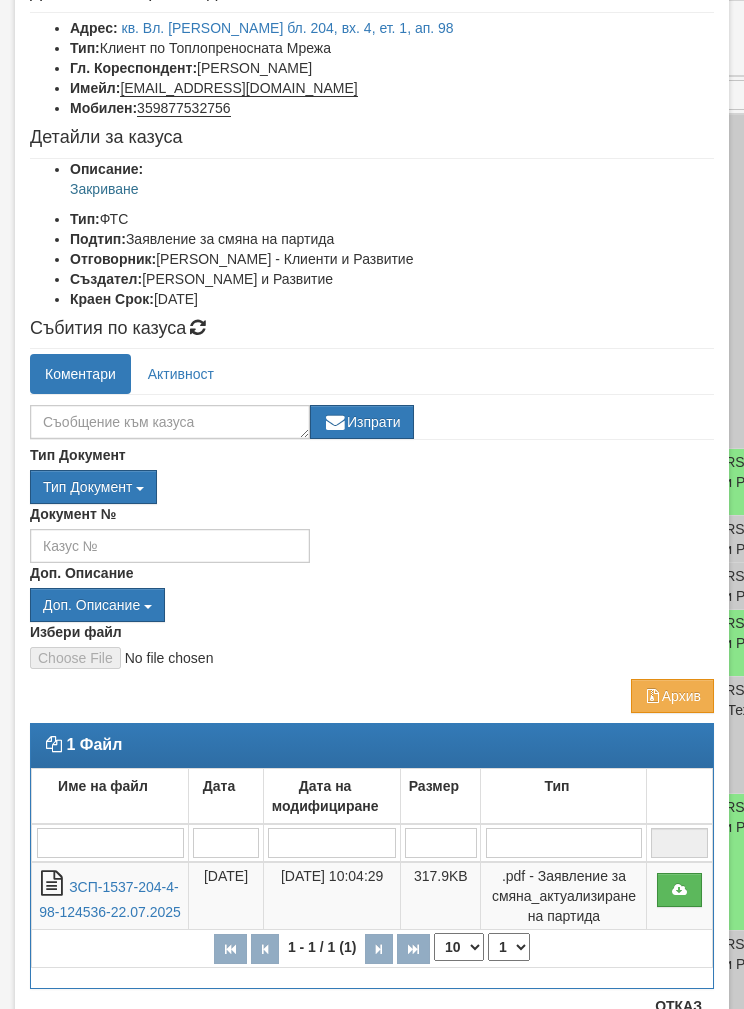 scroll, scrollTop: 128, scrollLeft: 0, axis: vertical 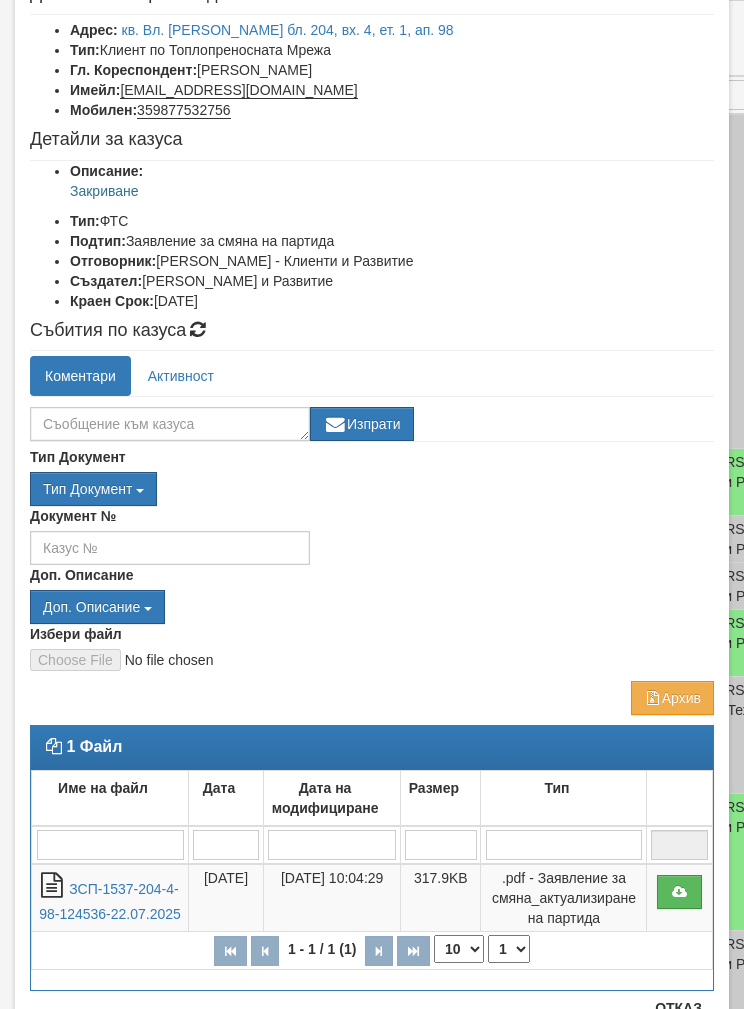 click on "ЗСП-1537-204-4-98-124536-22.07.2025" at bounding box center [110, 901] 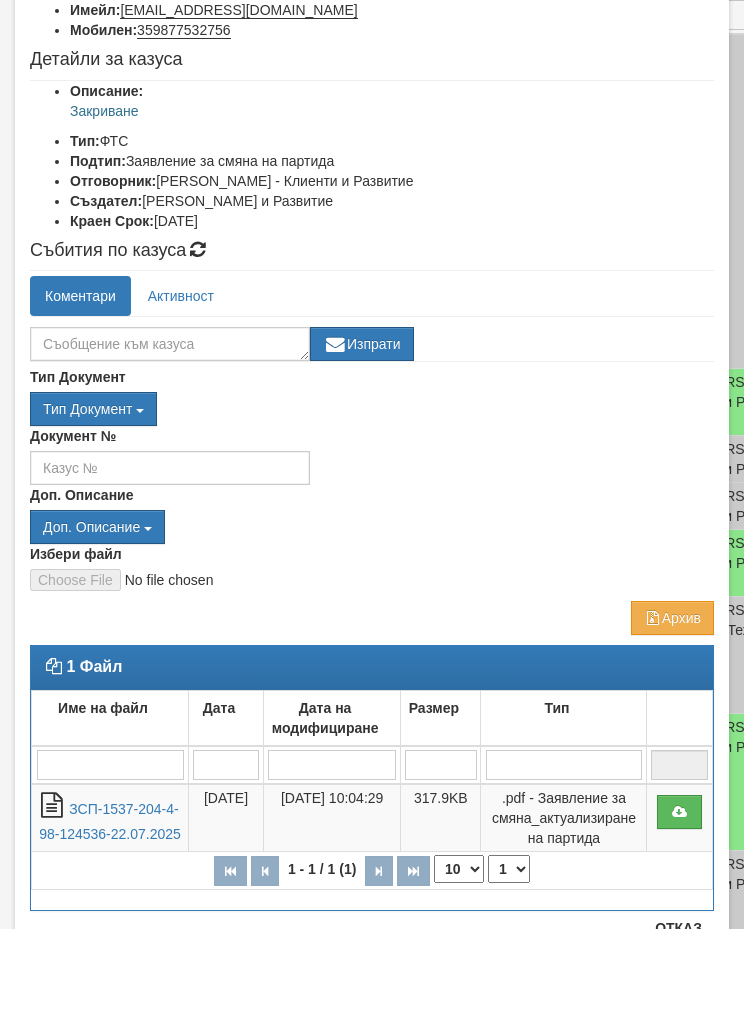 scroll, scrollTop: 1717, scrollLeft: 0, axis: vertical 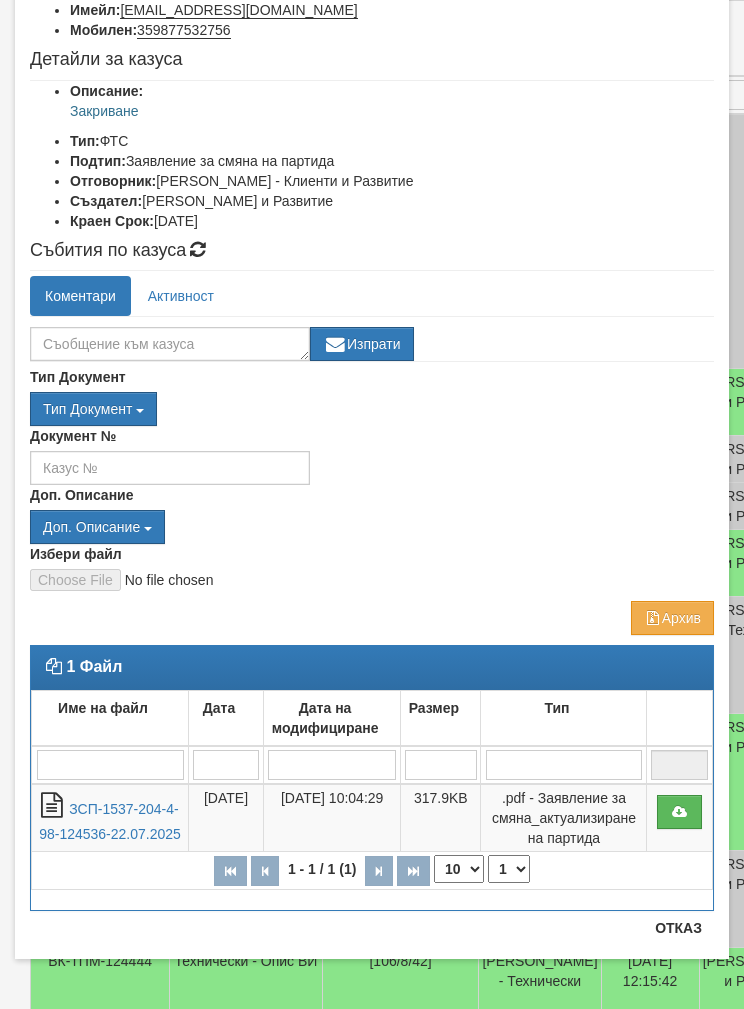 click on "Отказ" at bounding box center [678, 928] 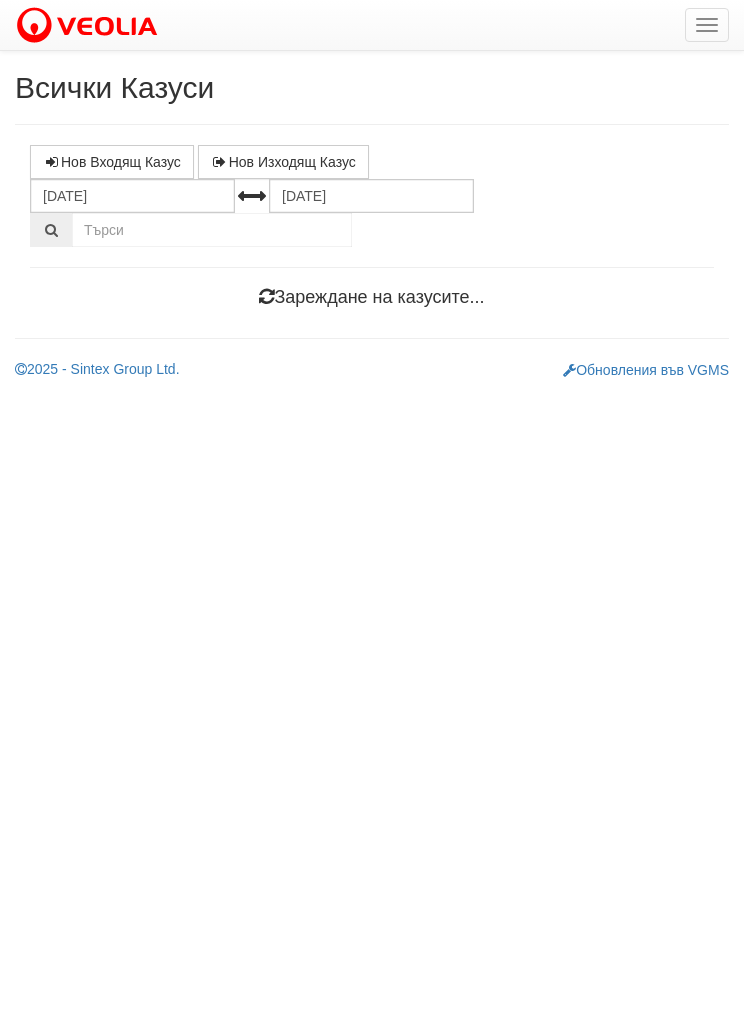scroll, scrollTop: 0, scrollLeft: 0, axis: both 